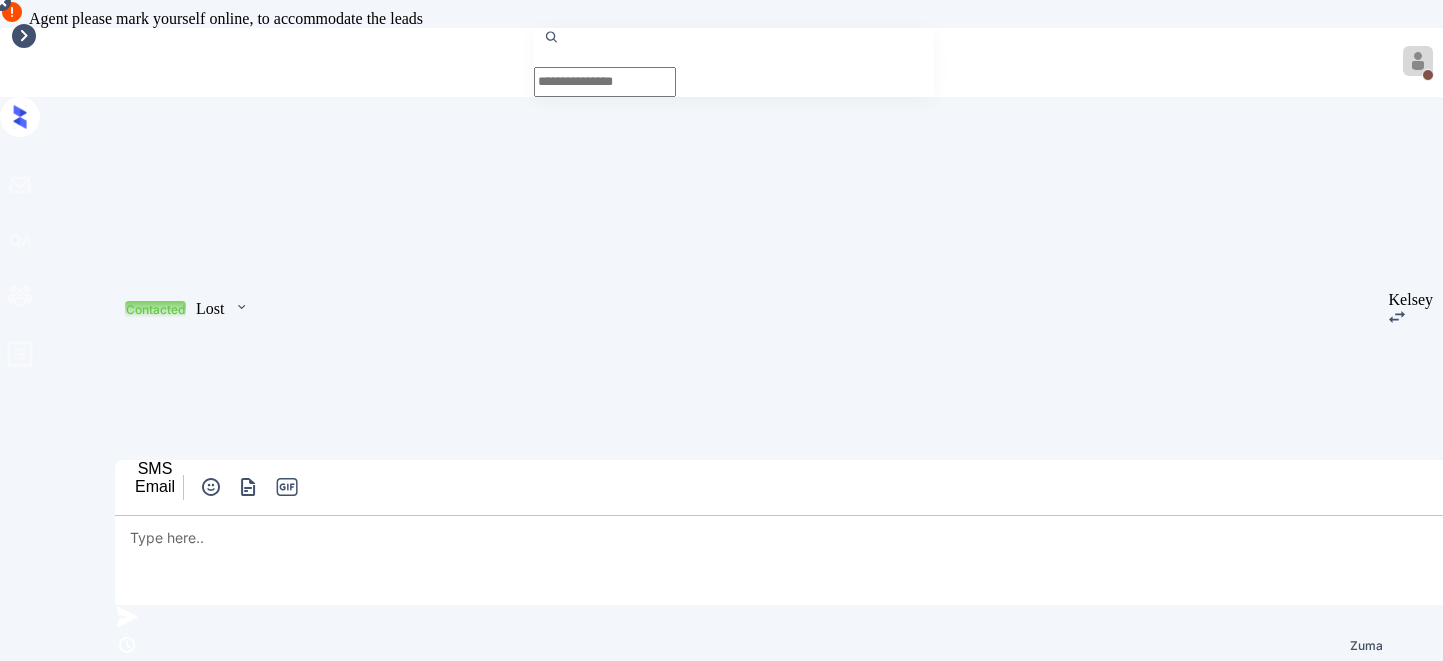 scroll, scrollTop: 0, scrollLeft: 0, axis: both 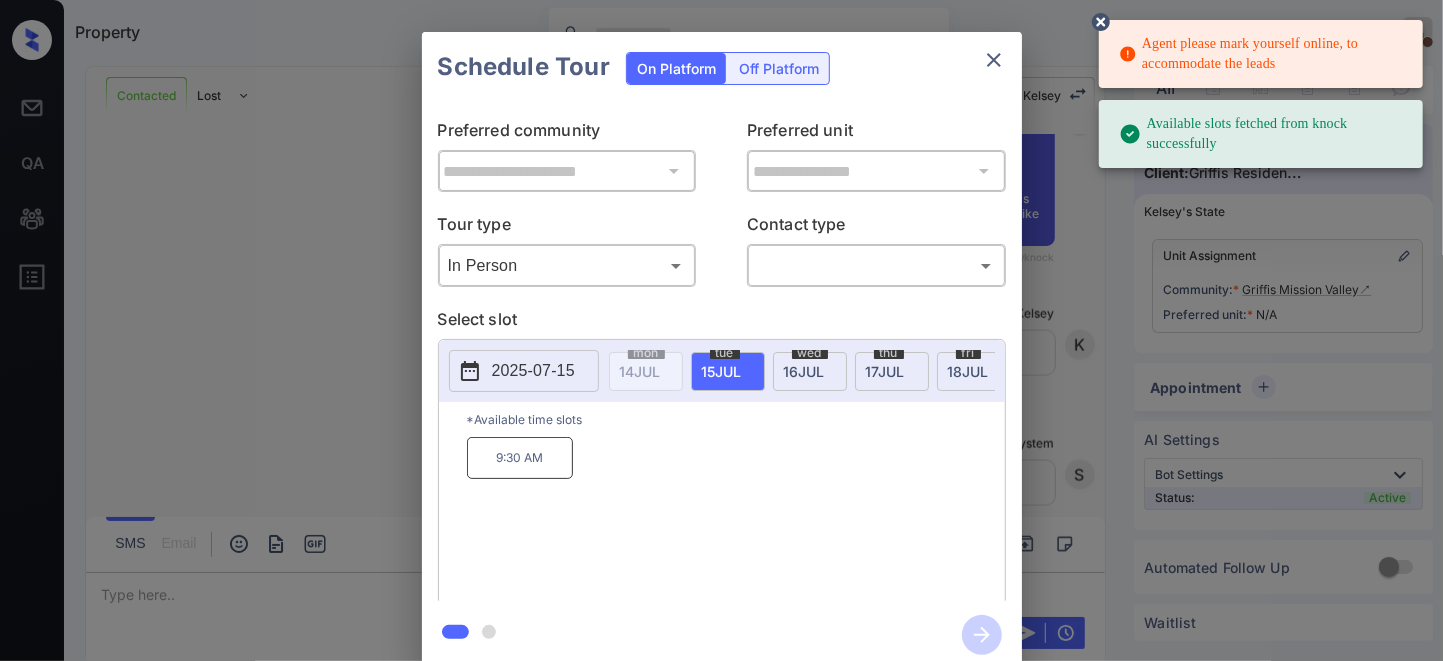 click on "2025-07-15" at bounding box center [533, 371] 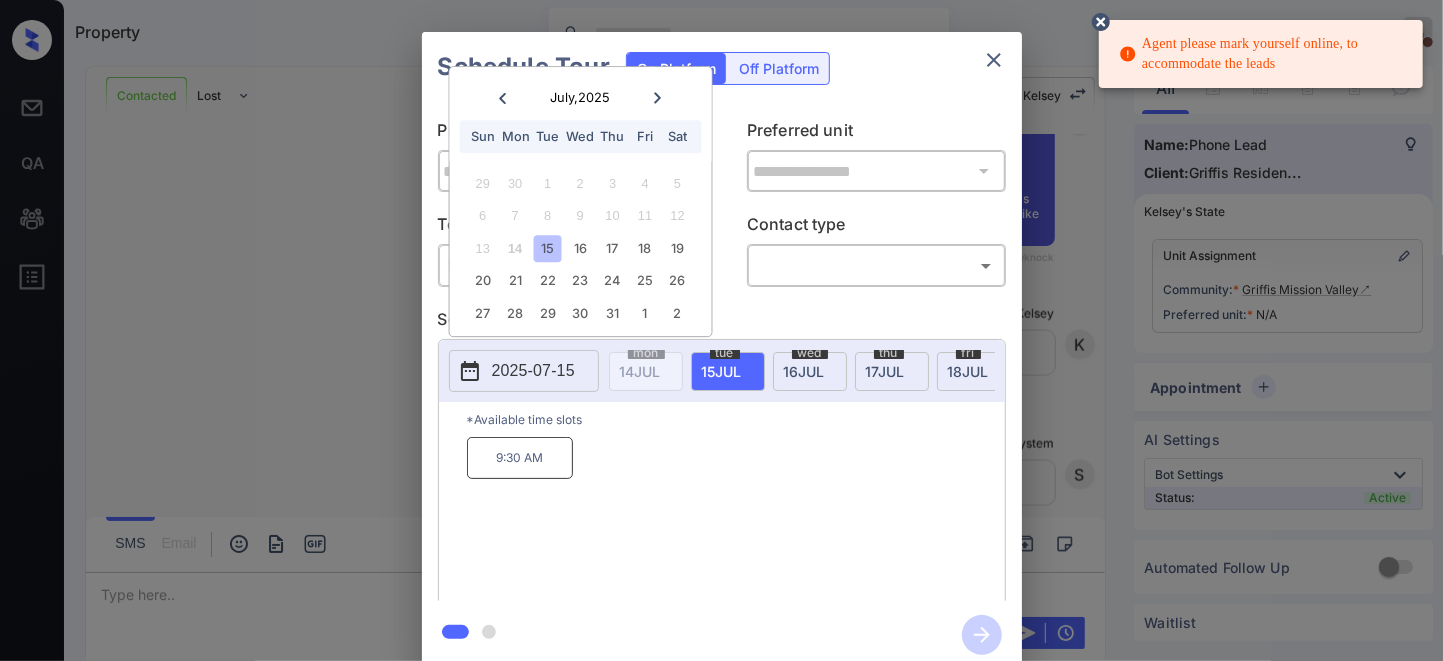 click 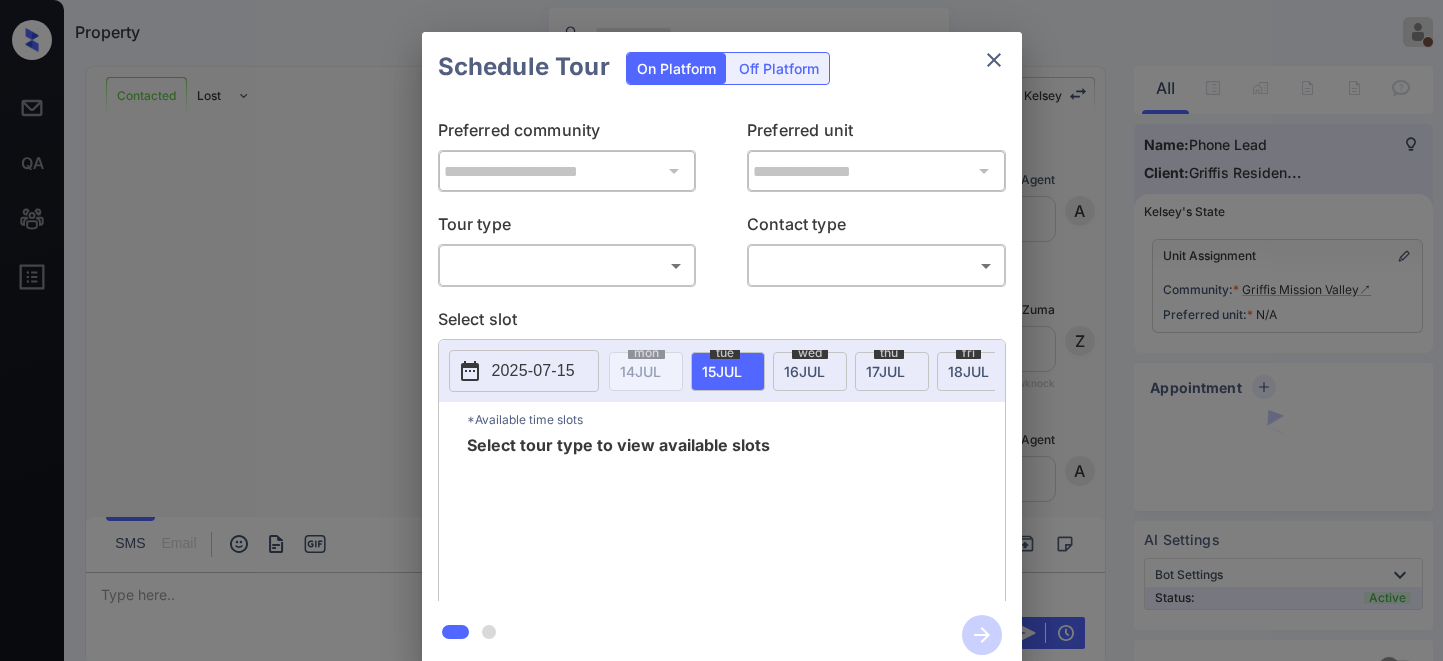 click on "Property [NAME] On Break Set yourself   online Set yourself   offline Profile Switch to  dark  mode Sign out Contacted Lost Lead Sentiment: Angry Upon sliding the acknowledgement:  Lead will move to lost stage. * ​ SMS and call option will be set to opt out. AFM will be turned off for the lead. [NAME] New Message Agent Lead created via callToText in Inbound stage. Jul 14, 2025 10:29 am A New Message Zuma Lead transferred to leasing agent: [NAME] Jul 14, 2025 10:29 am  Sync'd w  knock Z New Message Agent AFM Request sent to [NAME]. Jul 14, 2025 10:29 am A New Message [NAME] Hi, this is [NAME] reaching out because I saw you submitted an inquiry for Griffis Mission Valley. Would you like to schedule a tour or know any additional information? Also, please confirm that this is the best method to contact you. Jul 14, 2025 10:29 am   | TemplateAFMSms  Sync'd w  knock K New Message [NAME] Lead archived by [NAME]! Jul 14, 2025 10:29 am K New Message Phone Lead Yes, I want schedule a tour    Sync'd w  knock" at bounding box center [721, 330] 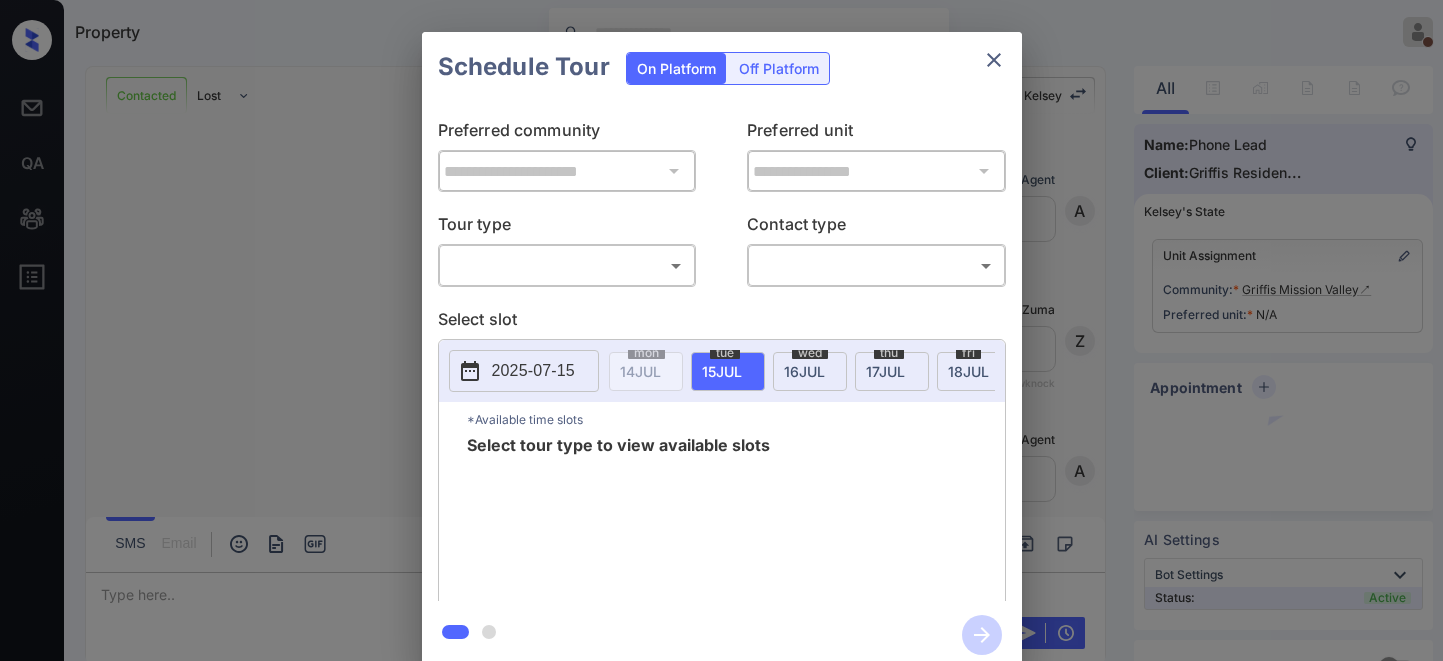 scroll, scrollTop: 0, scrollLeft: 0, axis: both 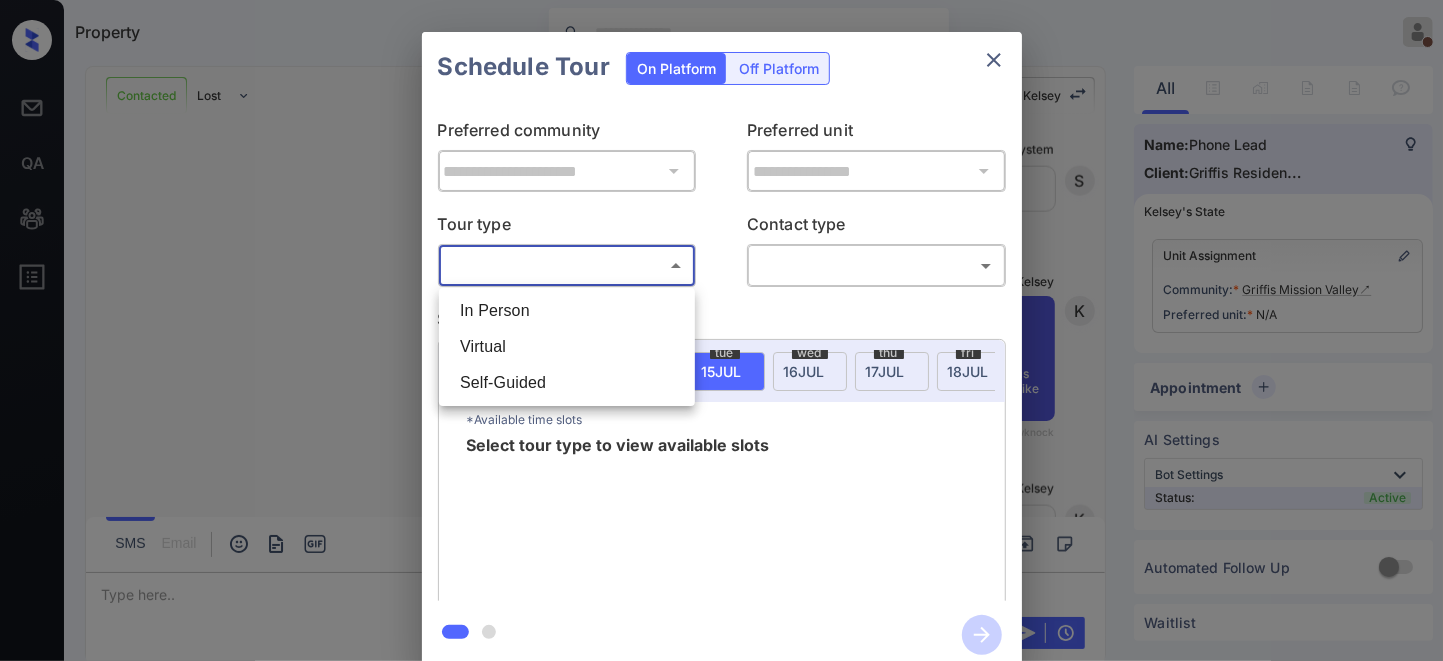 click on "In Person" at bounding box center [567, 311] 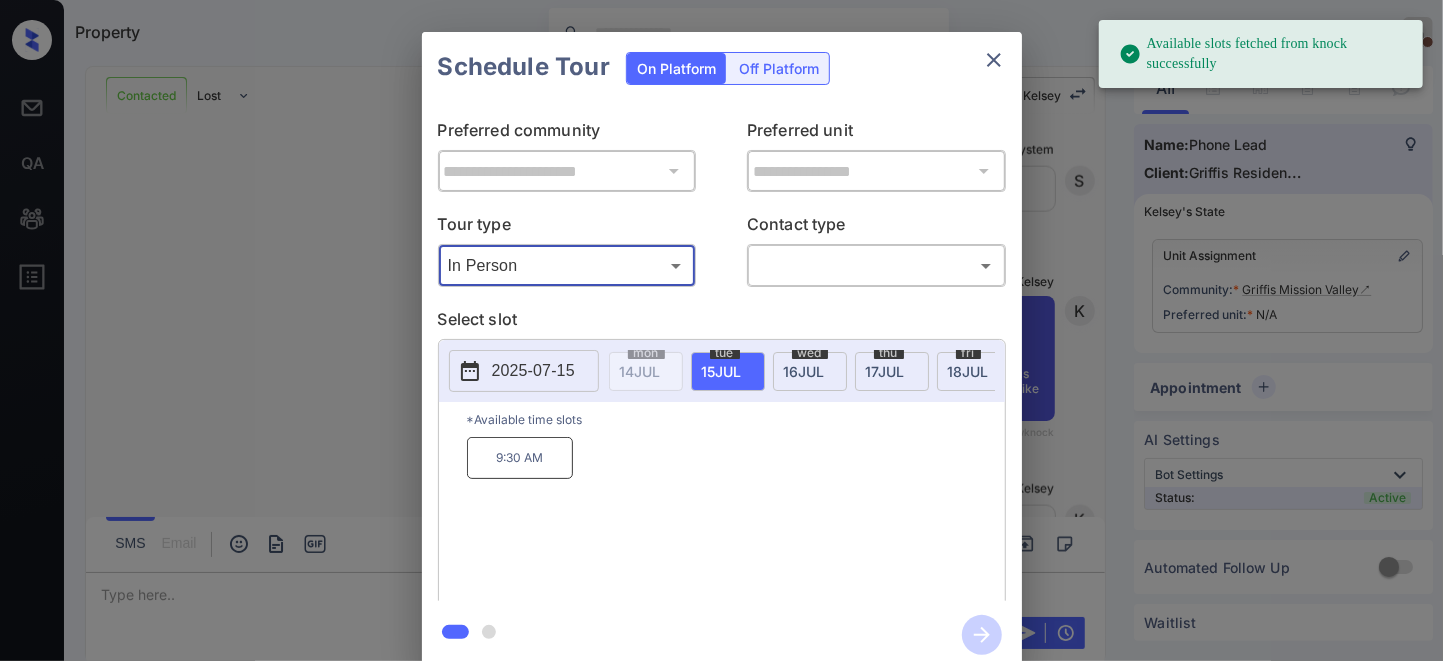 click on "2025-07-15" at bounding box center [533, 371] 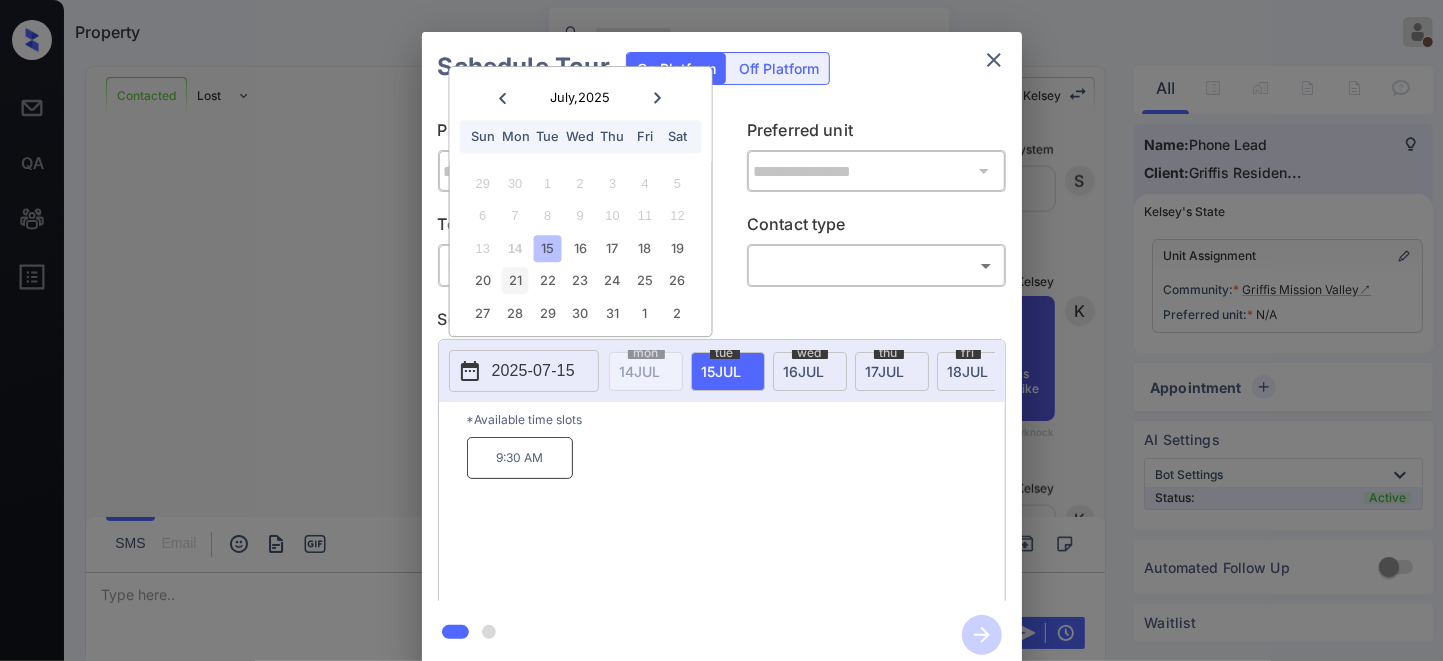 click on "21" at bounding box center (515, 281) 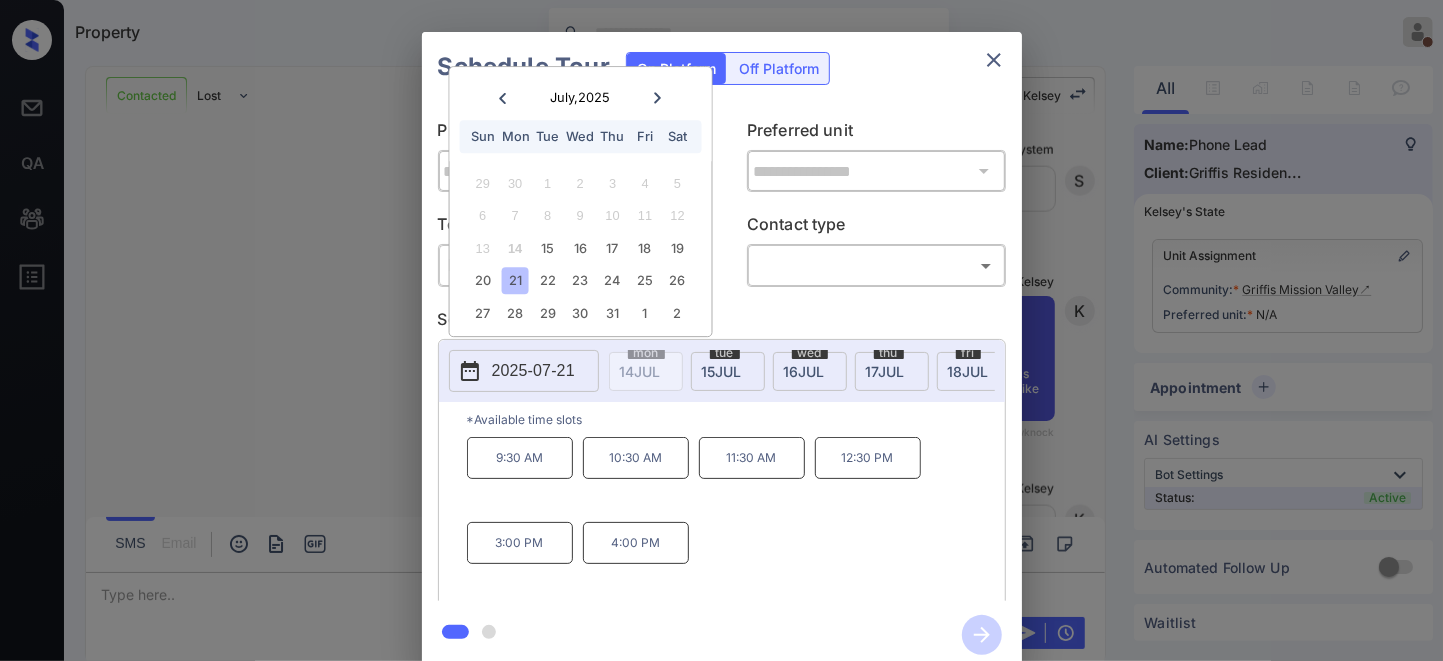 click on "**********" at bounding box center [721, 350] 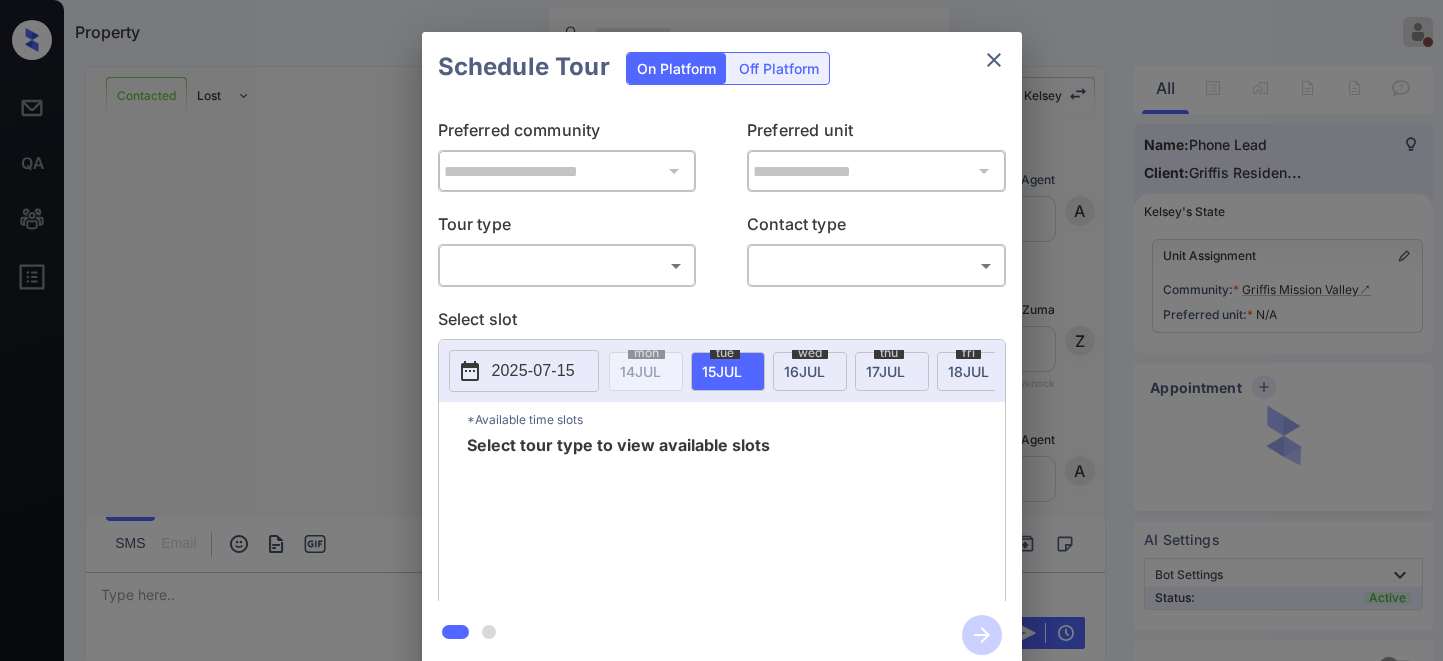 scroll, scrollTop: 0, scrollLeft: 0, axis: both 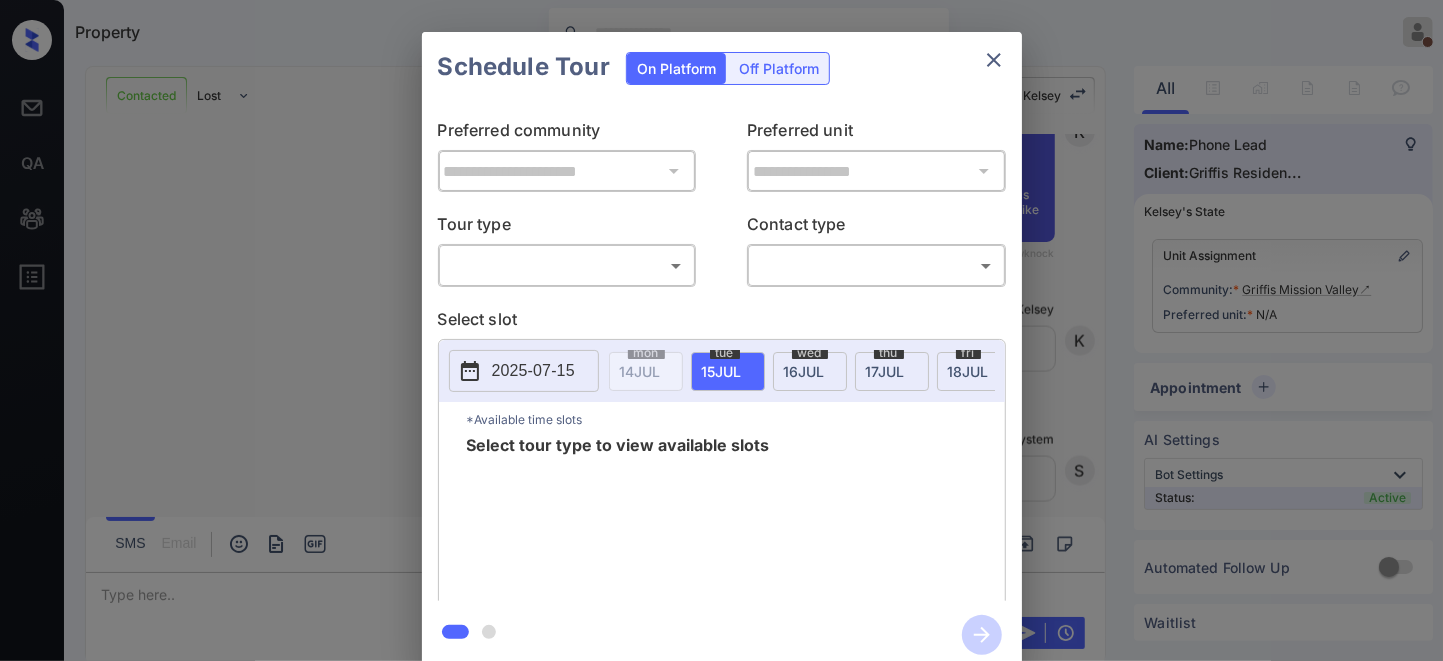 click on "Property Samantha Soliven On Break Set yourself   online Set yourself   offline Profile Switch to  dark  mode Sign out Contacted Lost Lead Sentiment: Angry Upon sliding the acknowledgement:  Lead will move to lost stage. * ​ SMS and call option will be set to opt out. AFM will be turned off for the lead. Kelsey New Message Agent Lead created via callToText in Inbound stage. Jul 14, 2025 10:29 am A New Message Zuma Lead transferred to leasing agent: kelsey Jul 14, 2025 10:29 am  Sync'd w  knock Z New Message Agent AFM Request sent to Kelsey. Jul 14, 2025 10:29 am A New Message Kelsey Hi, this is Kelsey reaching out because I saw you submitted an inquiry for Griffis Mission Valley. Would you like to schedule a tour or know any additional information? Also, please confirm that this is the best method to contact you. Jul 14, 2025 10:29 am   | TemplateAFMSms  Sync'd w  knock K New Message Kelsey Lead archived by Kelsey! Jul 14, 2025 10:29 am K New Message Phone Lead Yes, I want schedule a tour    Sync'd w  knock" at bounding box center (721, 330) 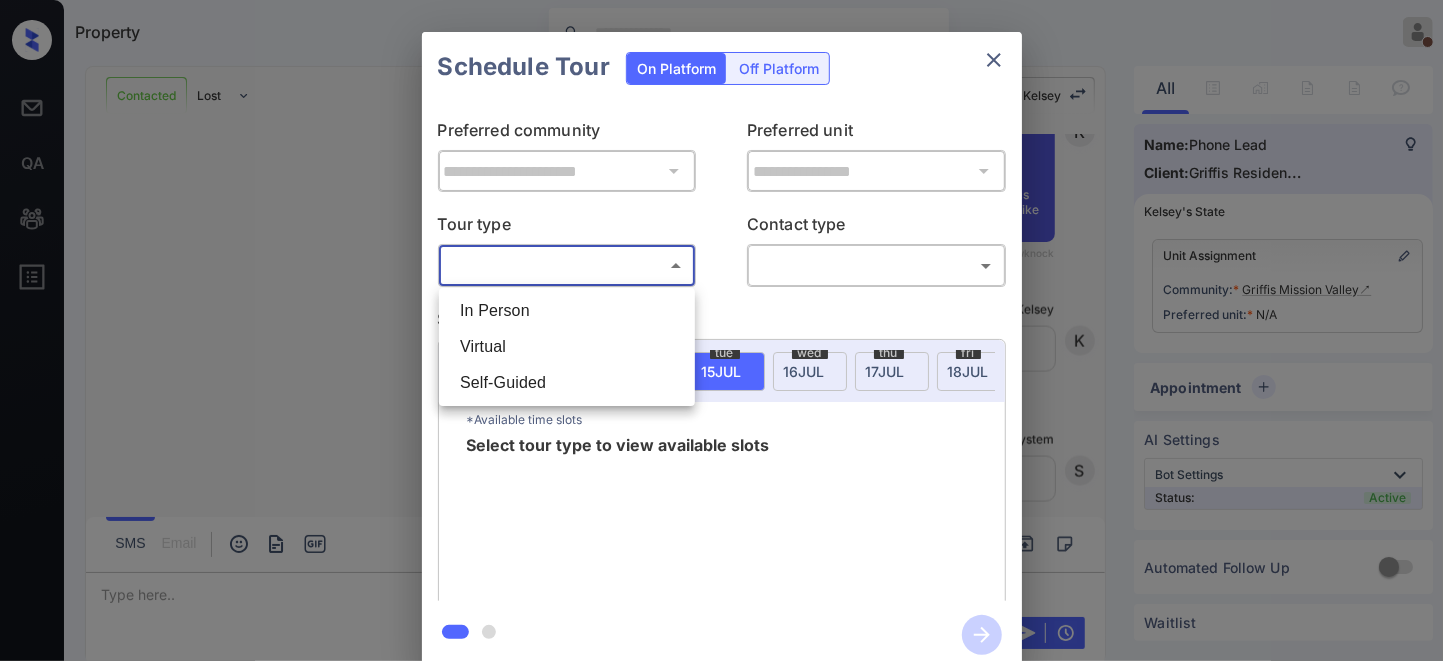 click on "In Person" at bounding box center [567, 311] 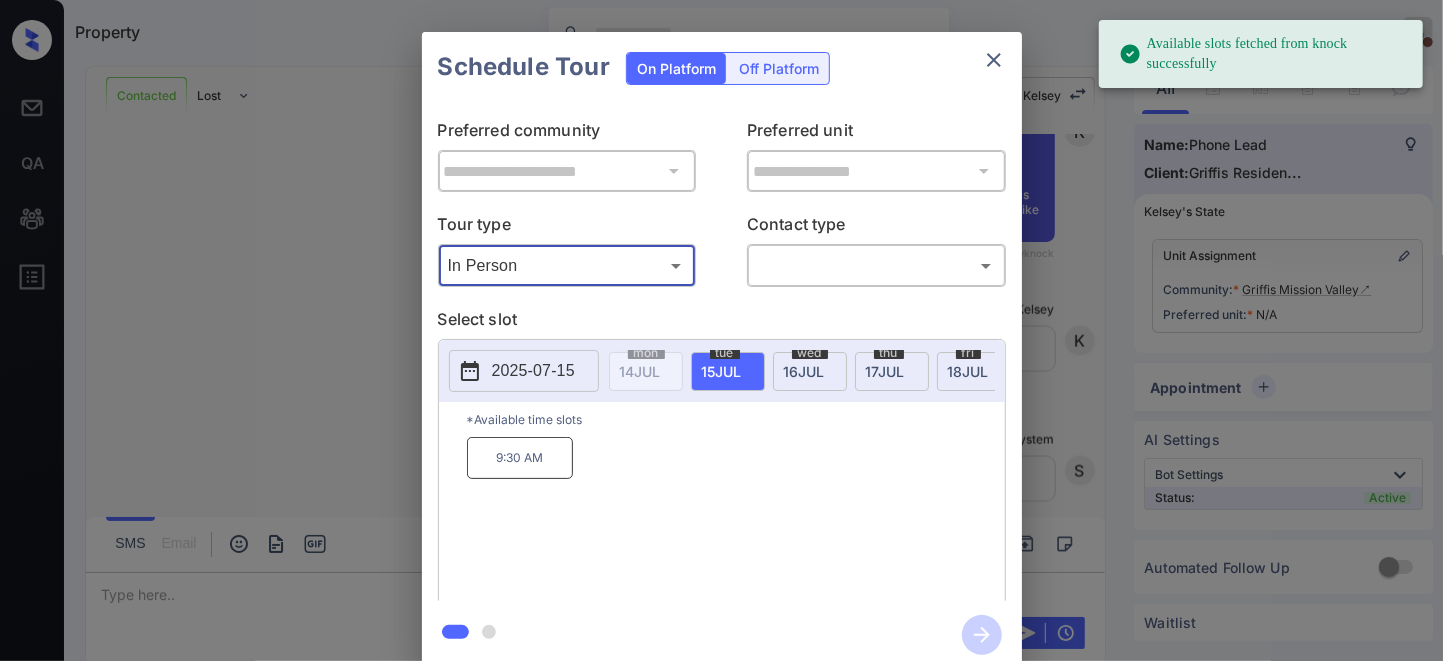 click on "2025-07-15" at bounding box center (533, 371) 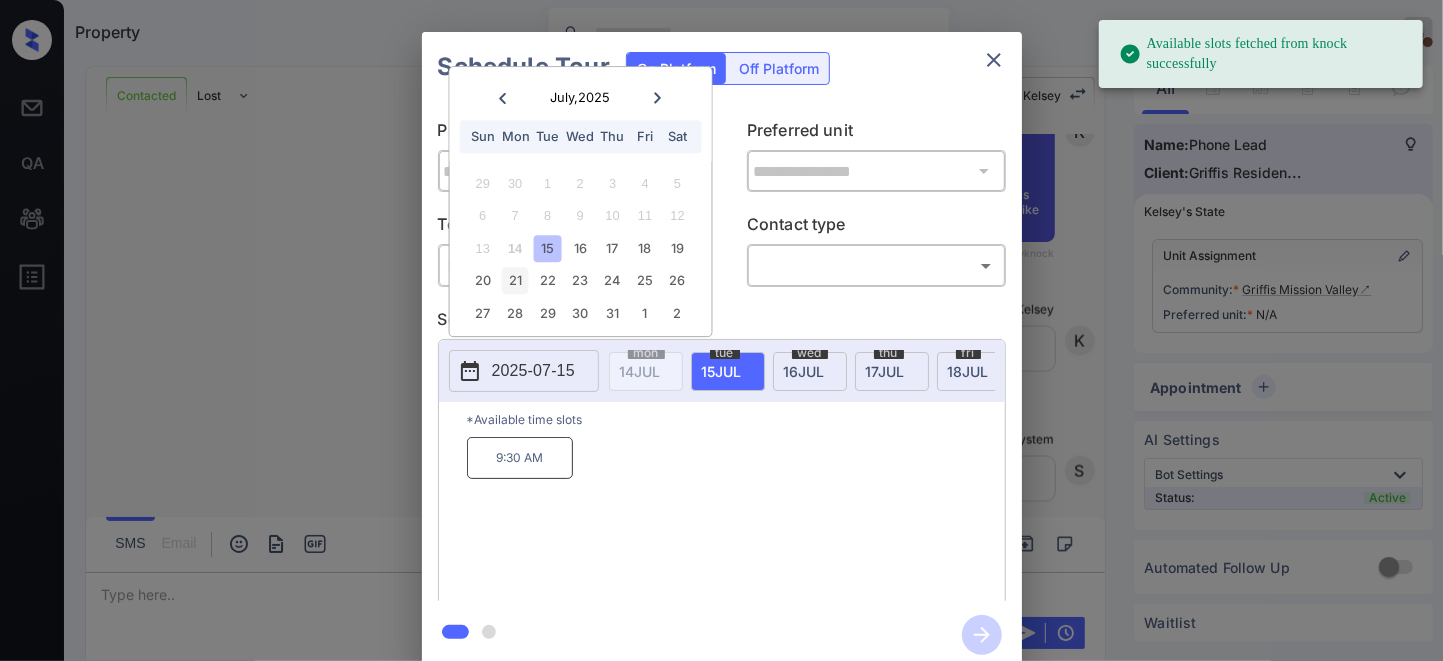 click on "21" at bounding box center [515, 281] 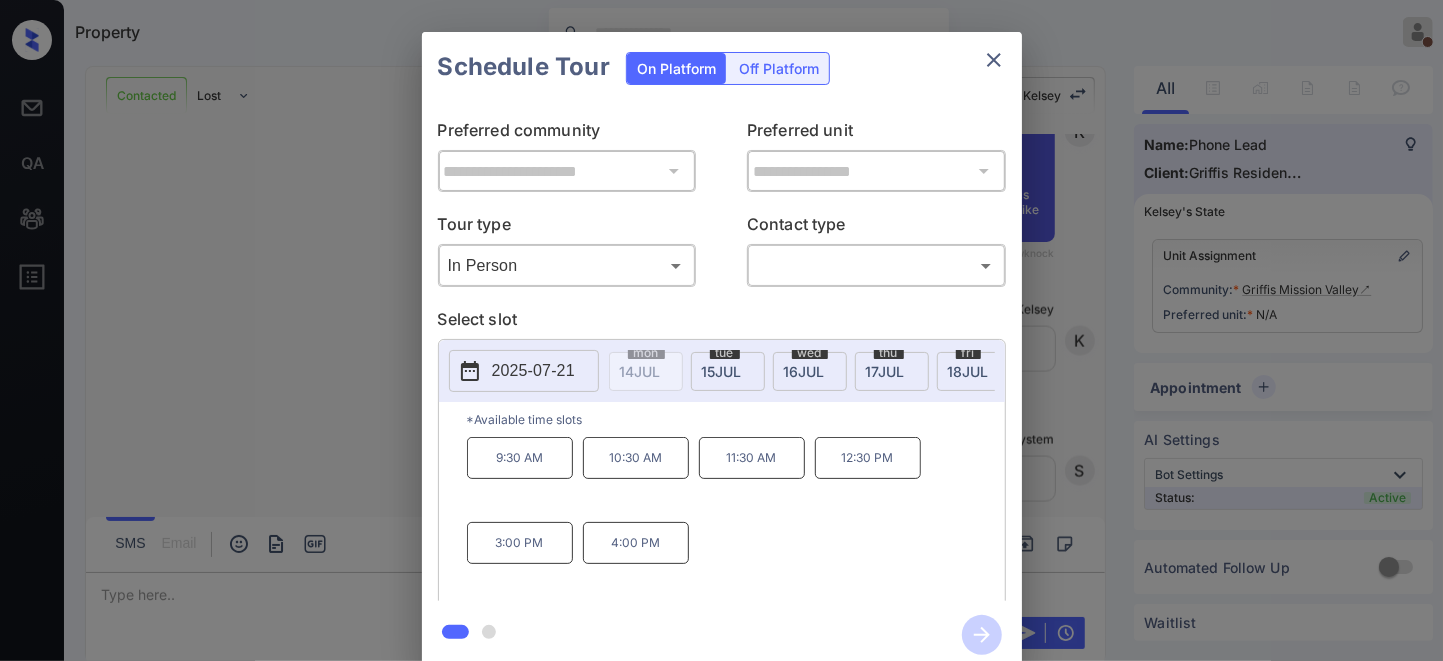 click on "11:30 AM" at bounding box center [752, 458] 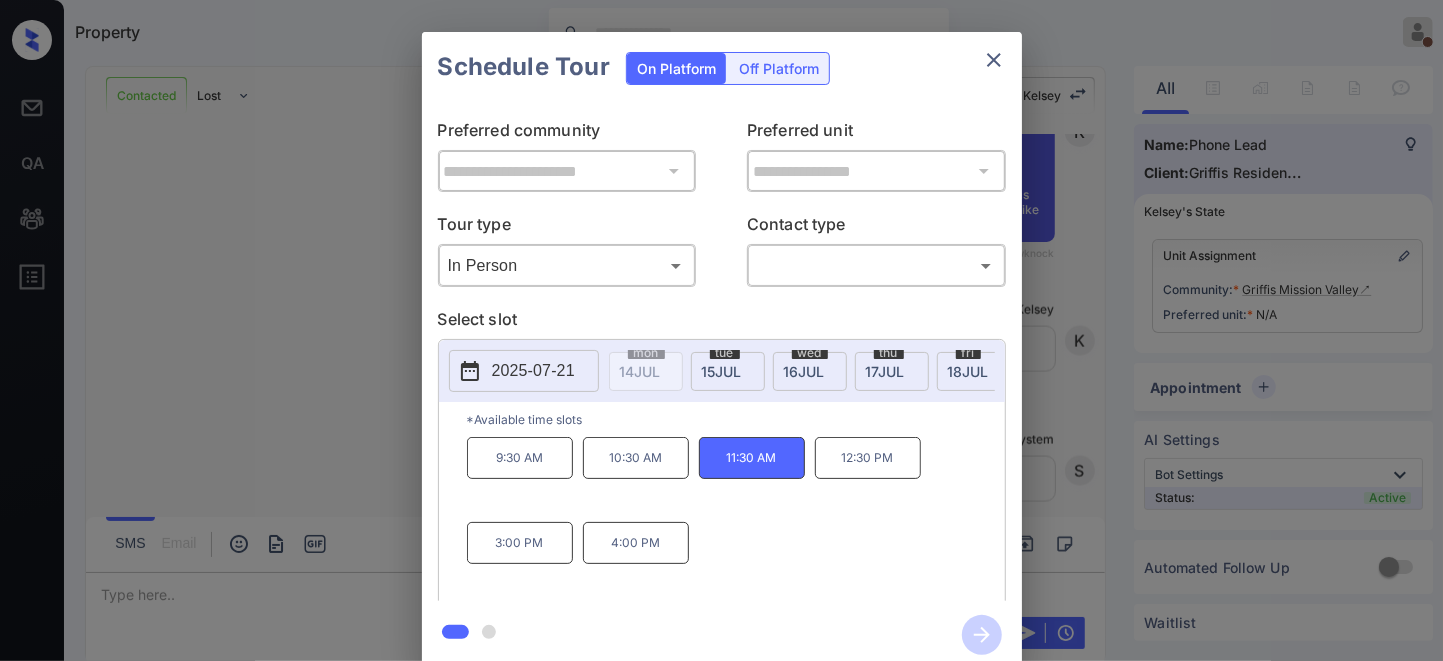 click on "2025-07-21" at bounding box center [533, 371] 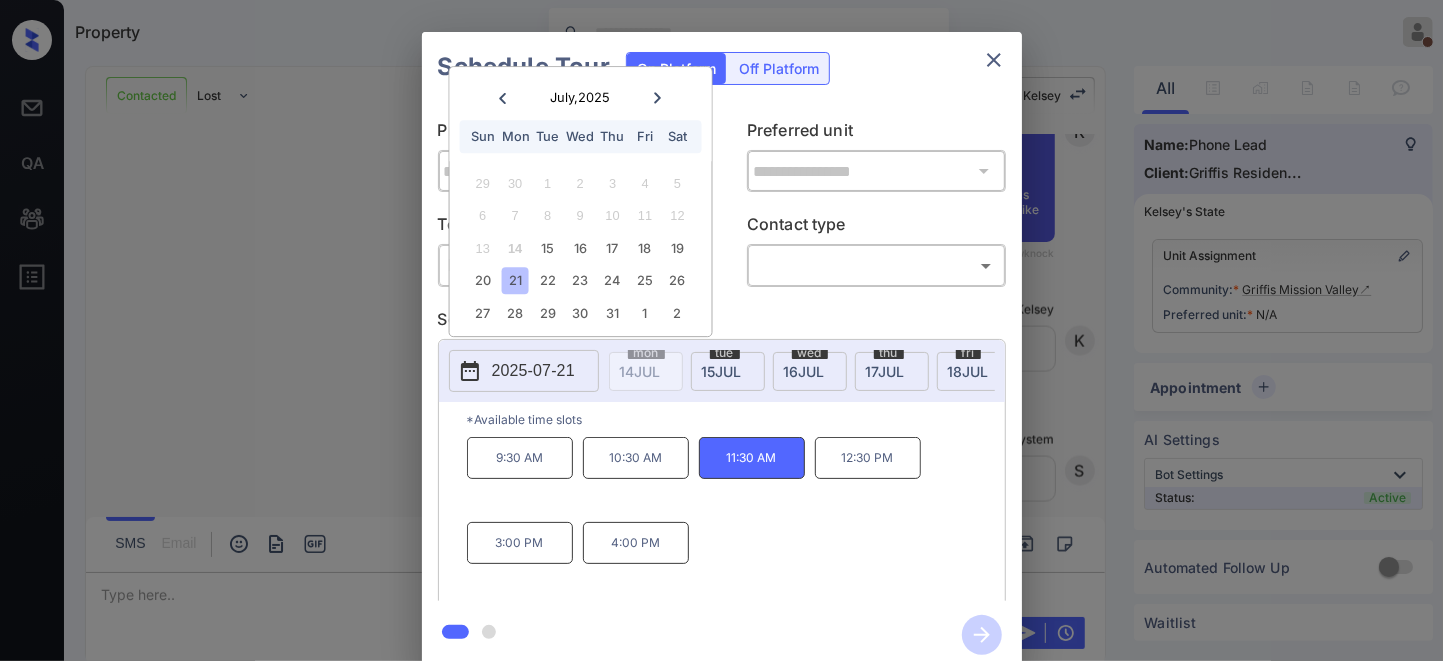click on "11:30 AM" at bounding box center [752, 458] 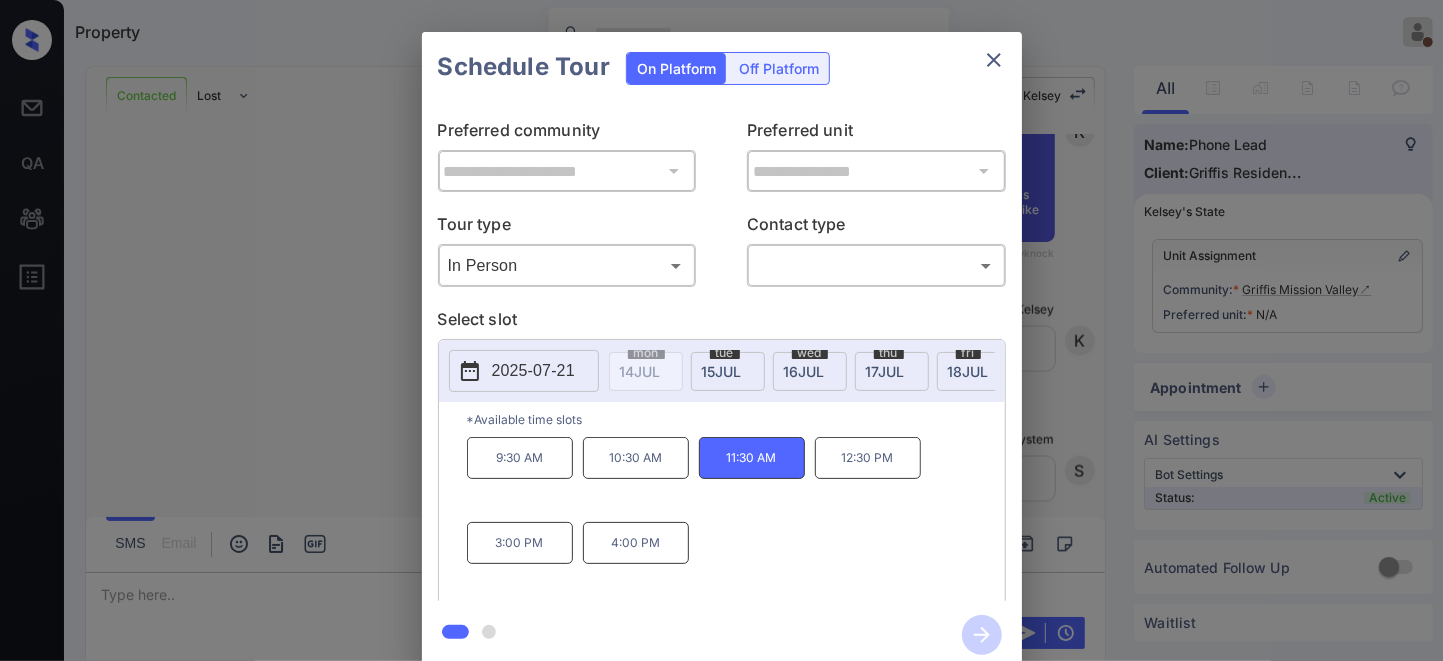 click on "2025-07-21" at bounding box center (524, 371) 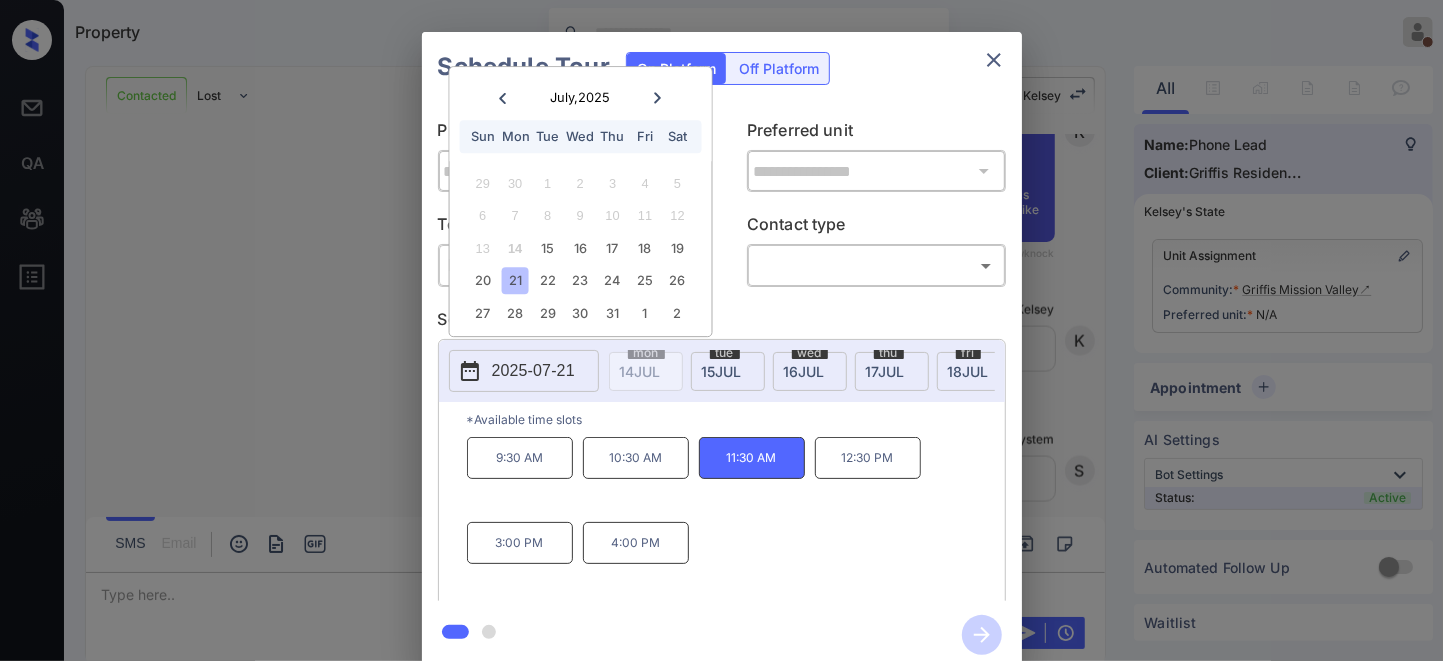 click on "**********" at bounding box center (722, 351) 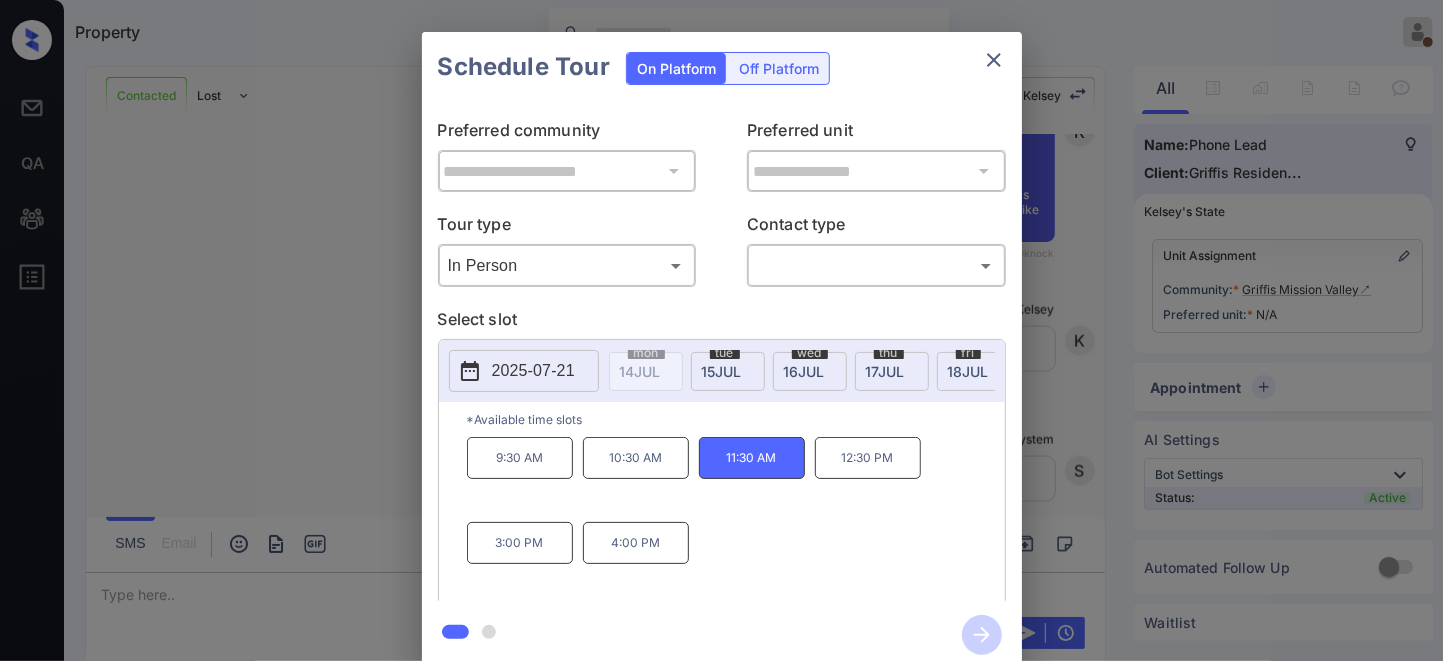 click on "**********" at bounding box center [721, 350] 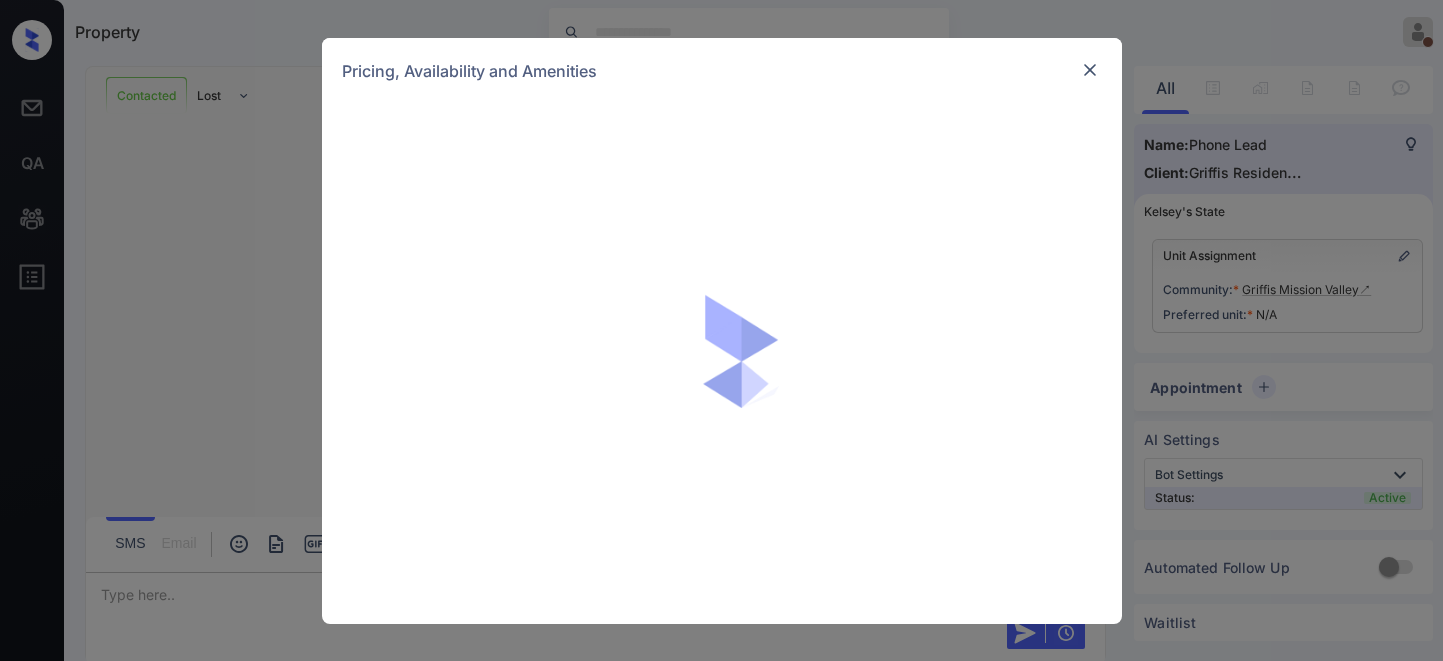 scroll, scrollTop: 0, scrollLeft: 0, axis: both 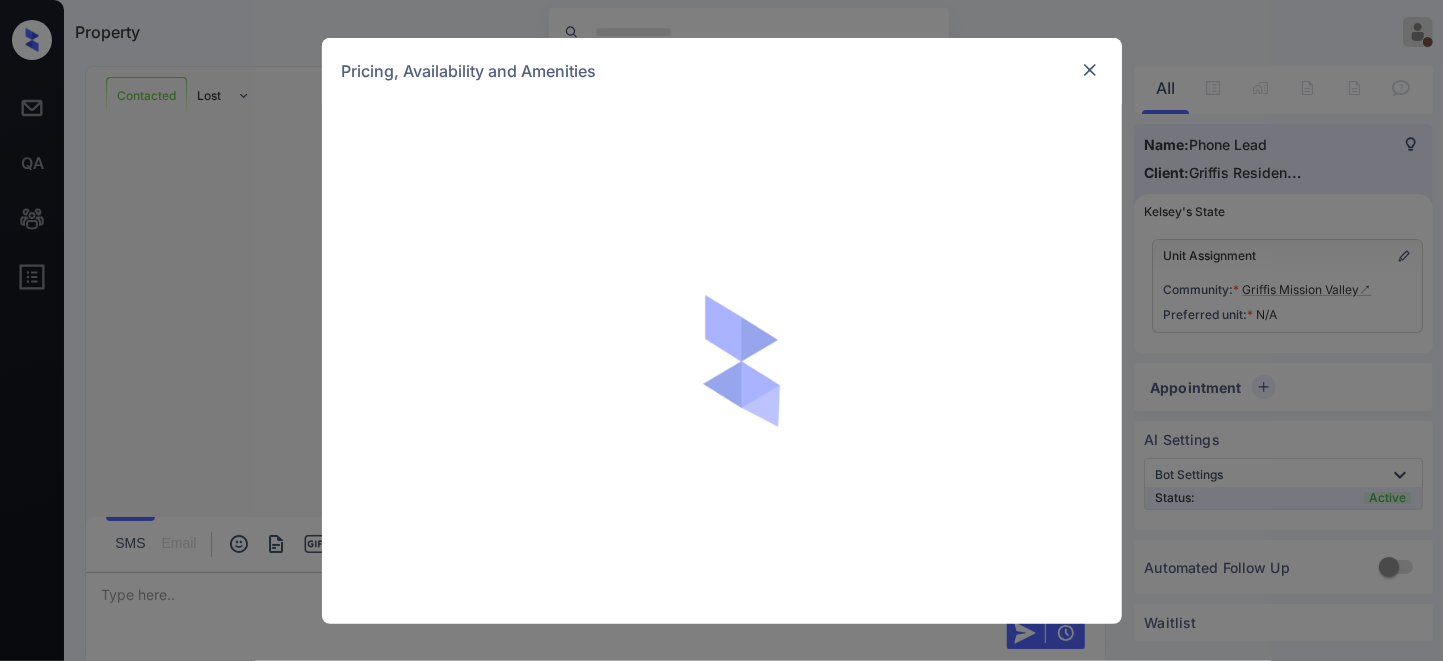 click at bounding box center [1090, 70] 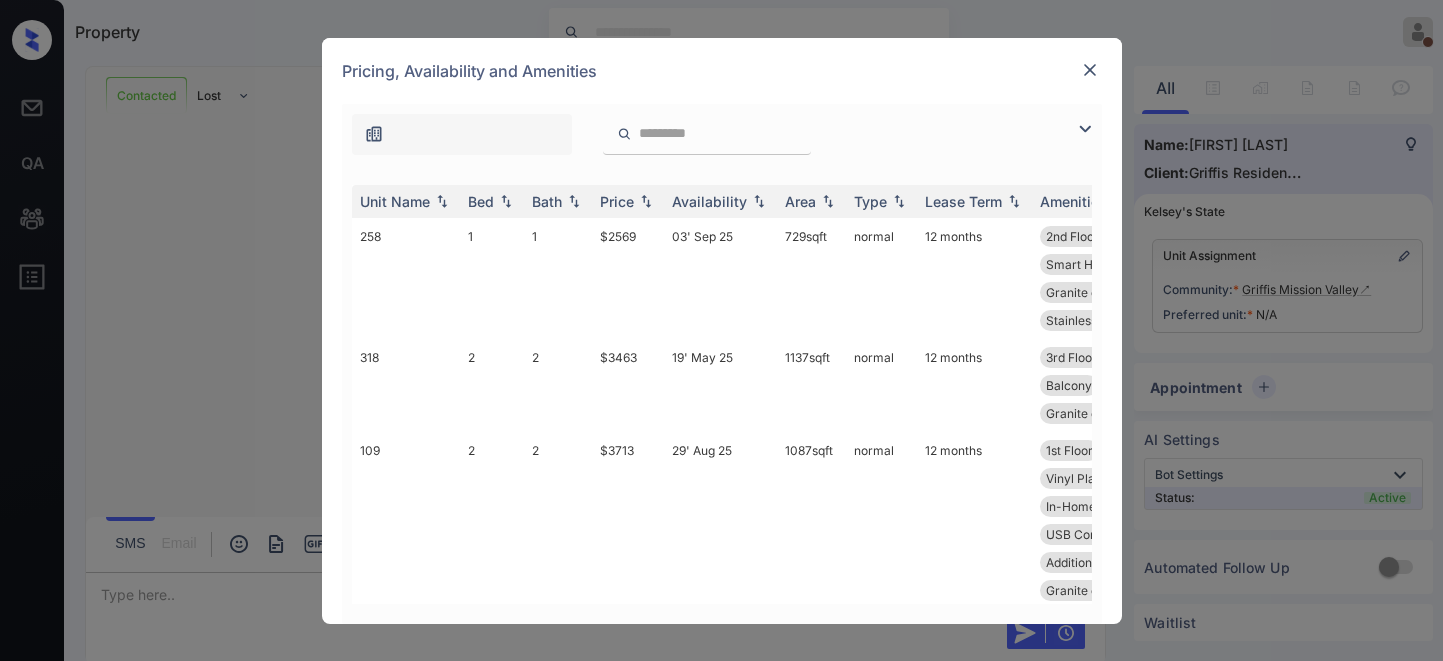 scroll, scrollTop: 0, scrollLeft: 0, axis: both 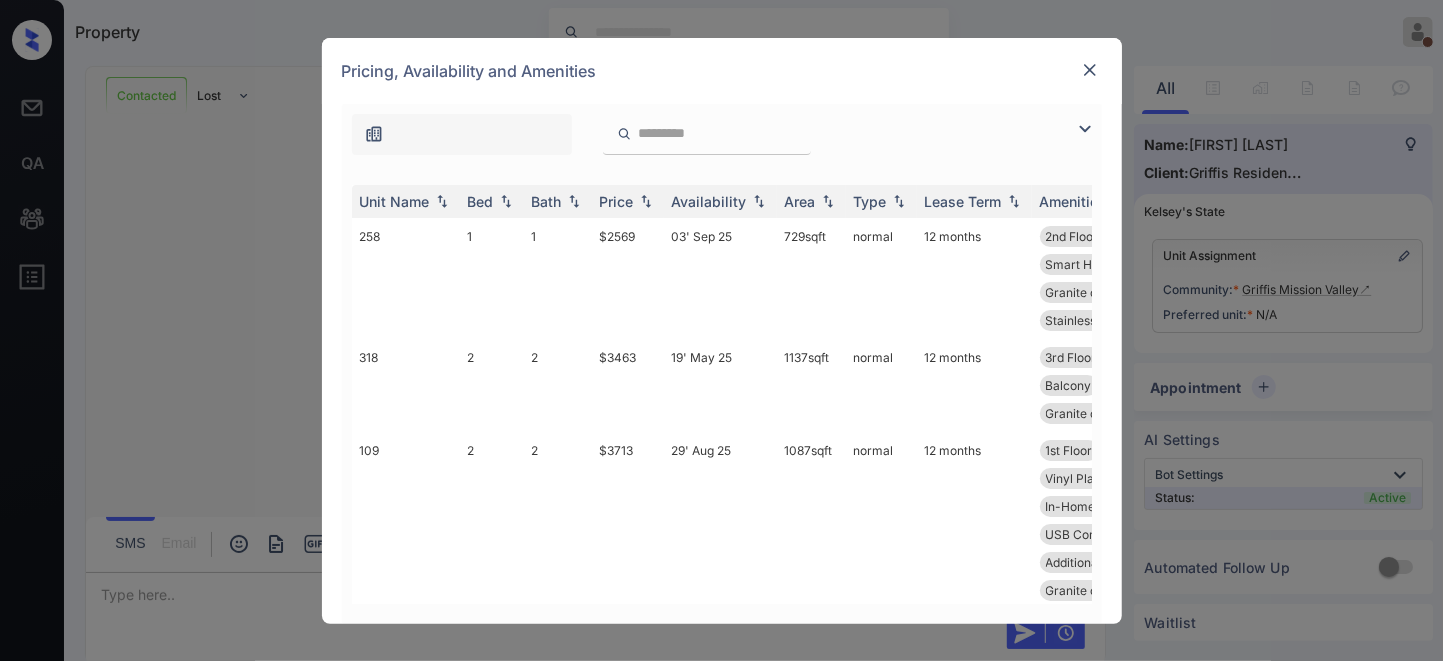 click at bounding box center [646, 201] 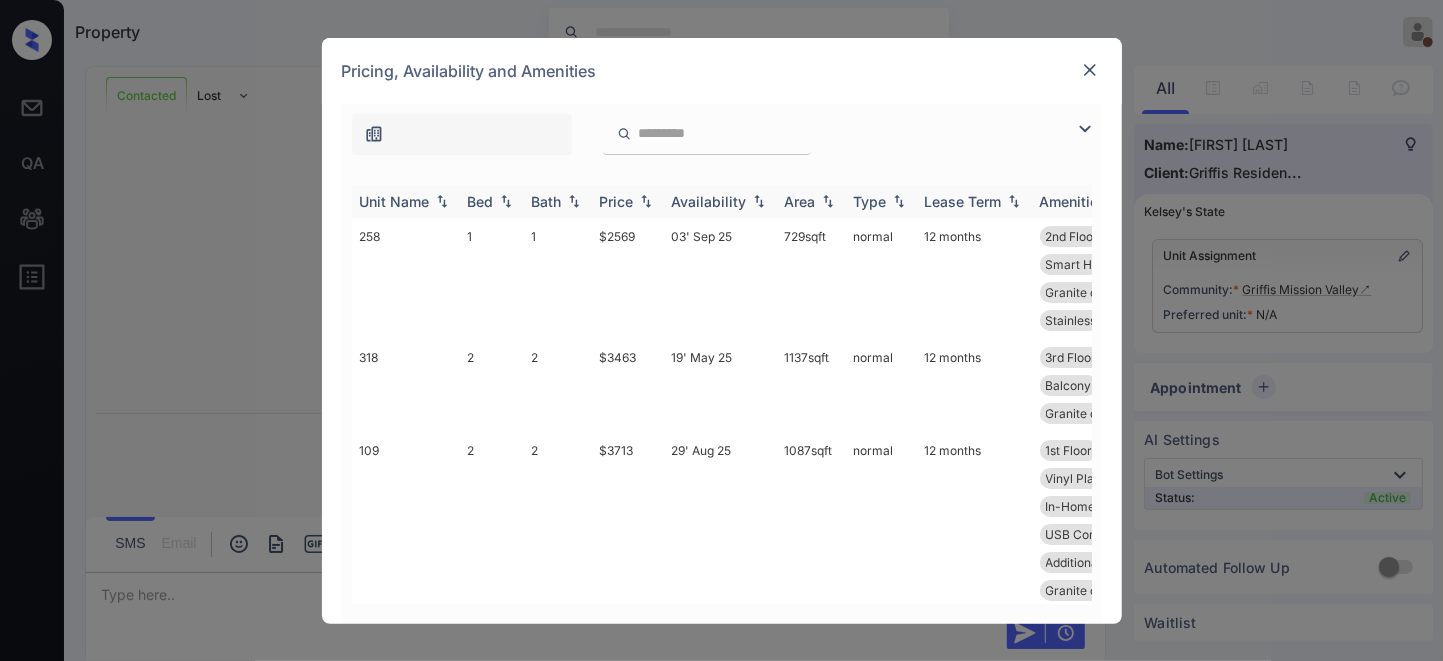 click at bounding box center (646, 201) 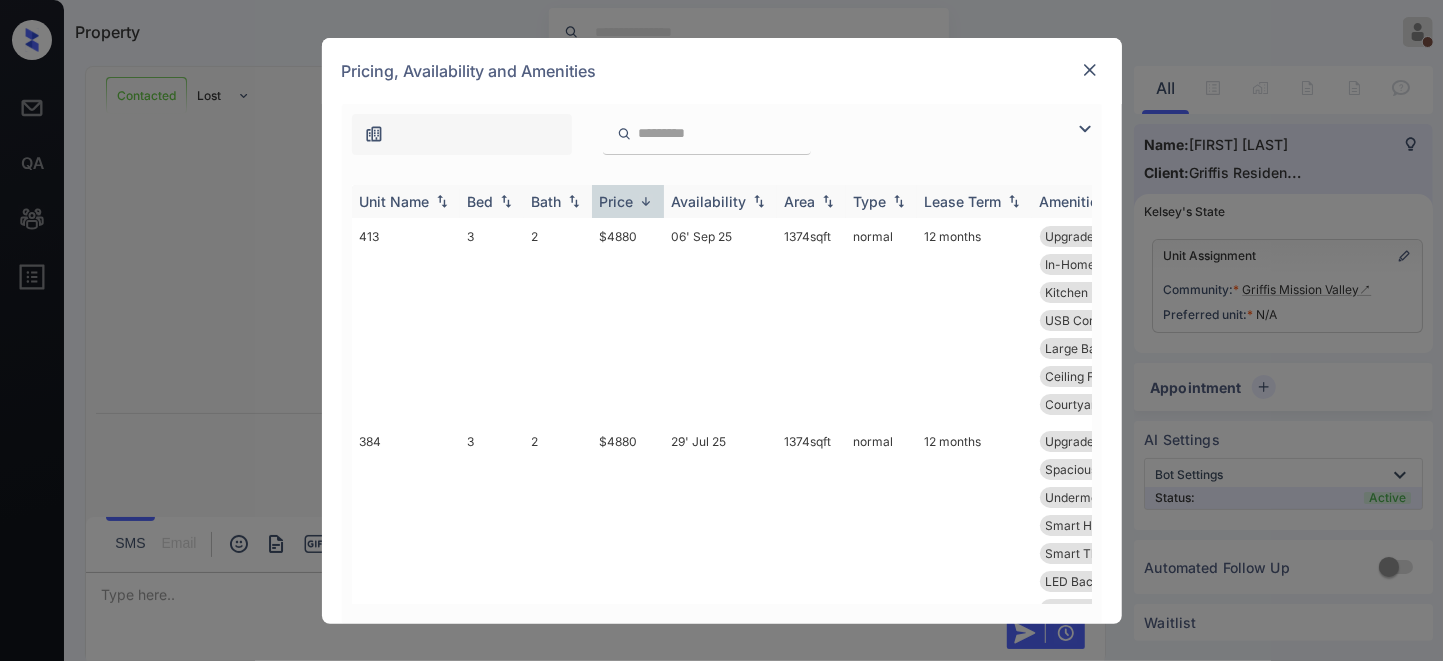click at bounding box center (646, 201) 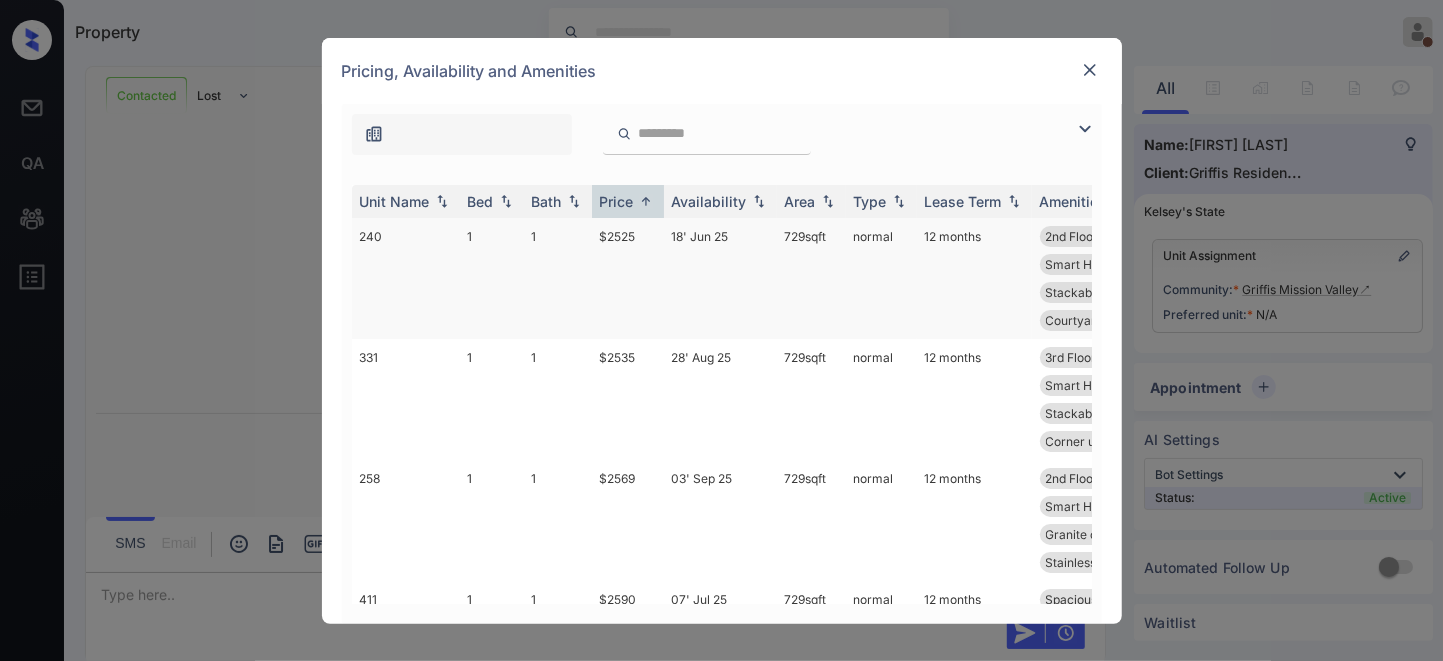 click on "$2525" at bounding box center (628, 278) 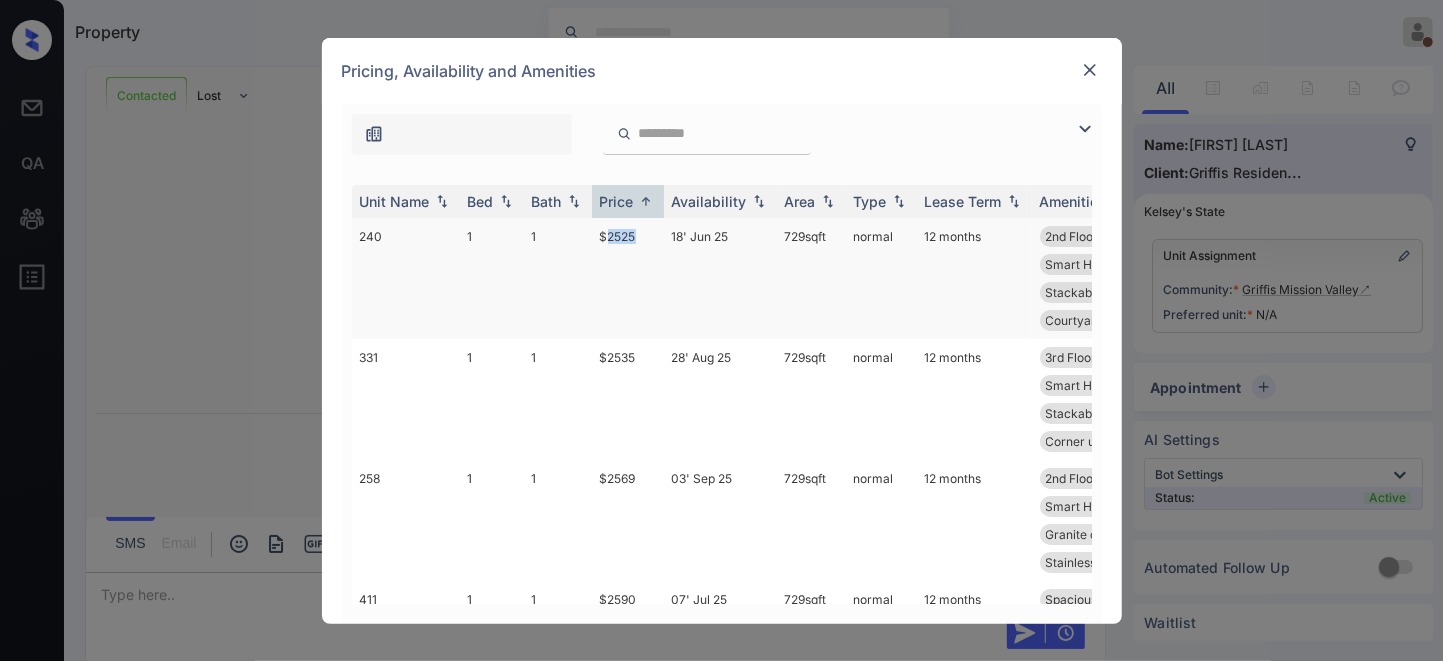 click on "$2525" at bounding box center (628, 278) 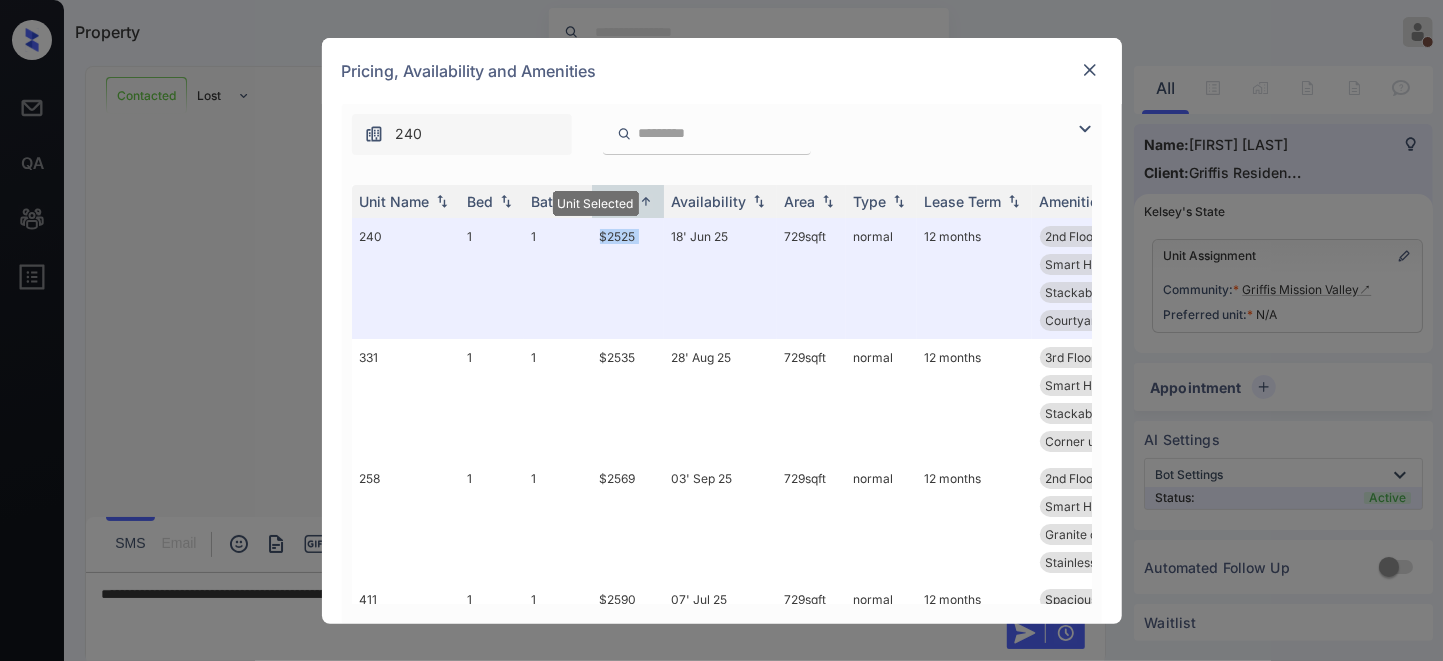 click on "240" at bounding box center (722, 129) 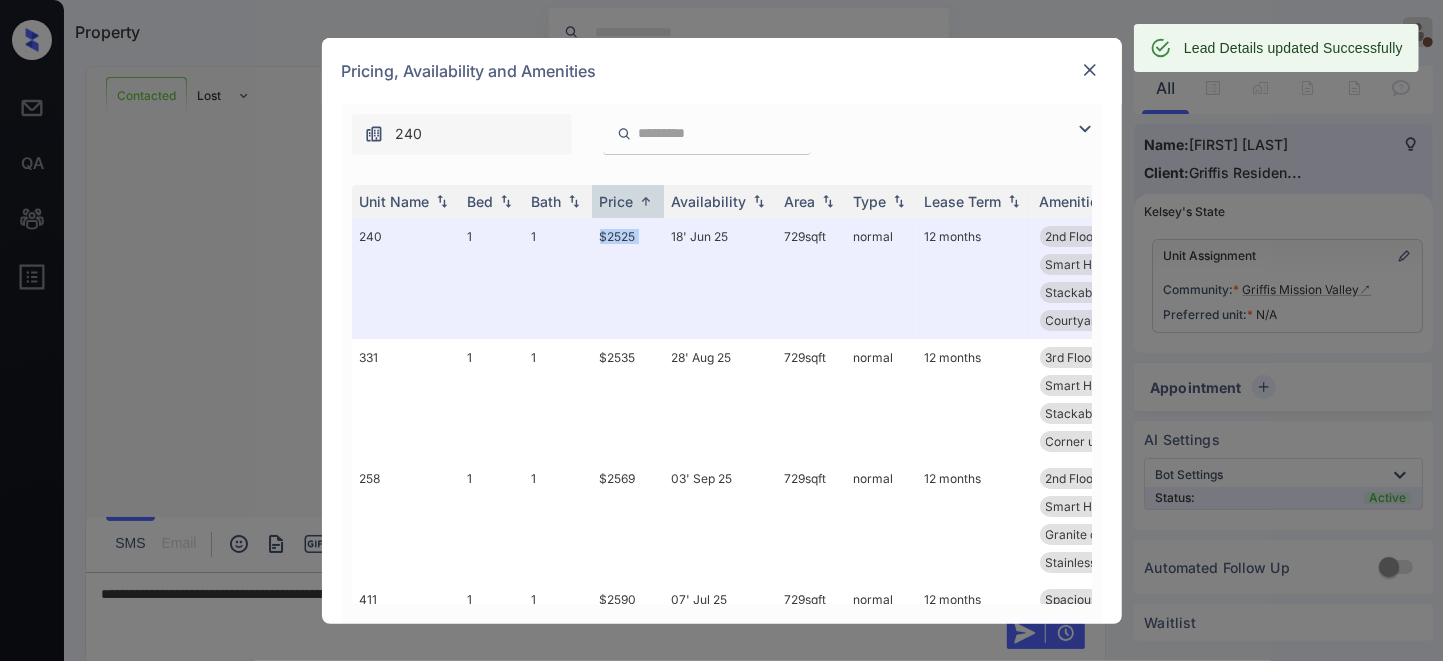 scroll, scrollTop: 2141, scrollLeft: 0, axis: vertical 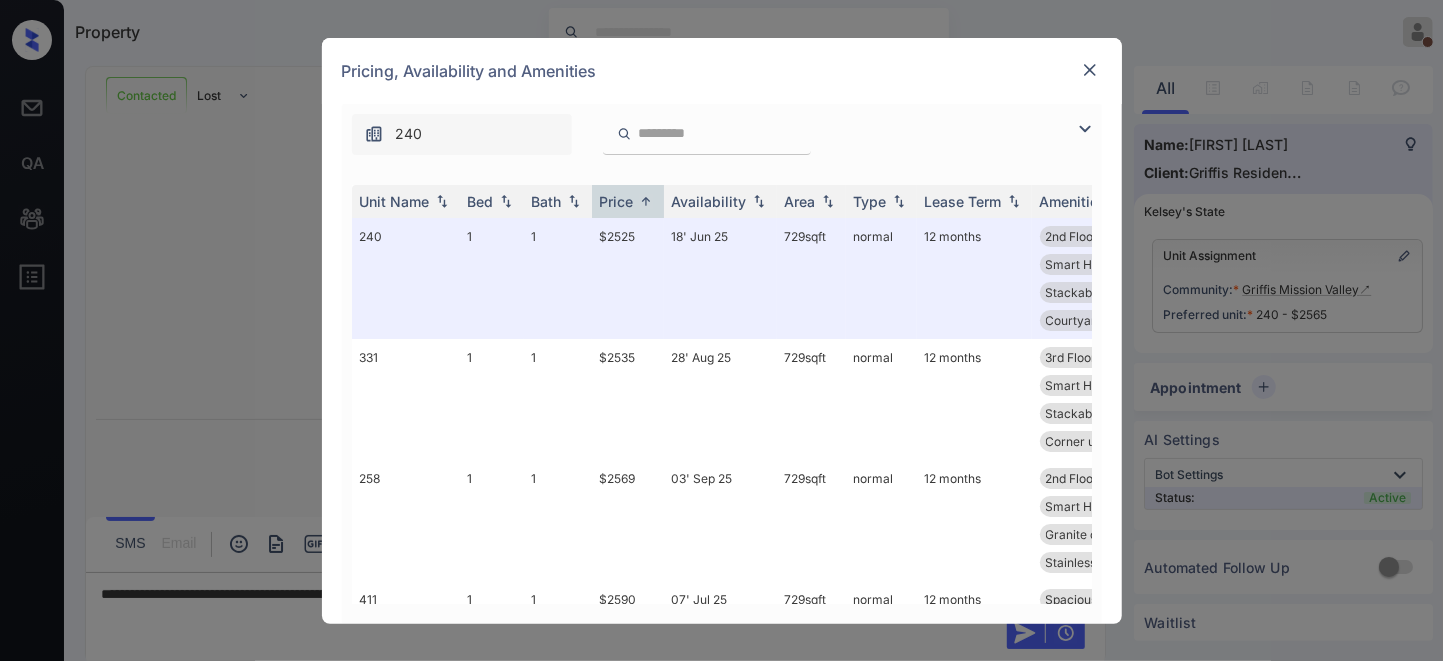 click at bounding box center [1090, 70] 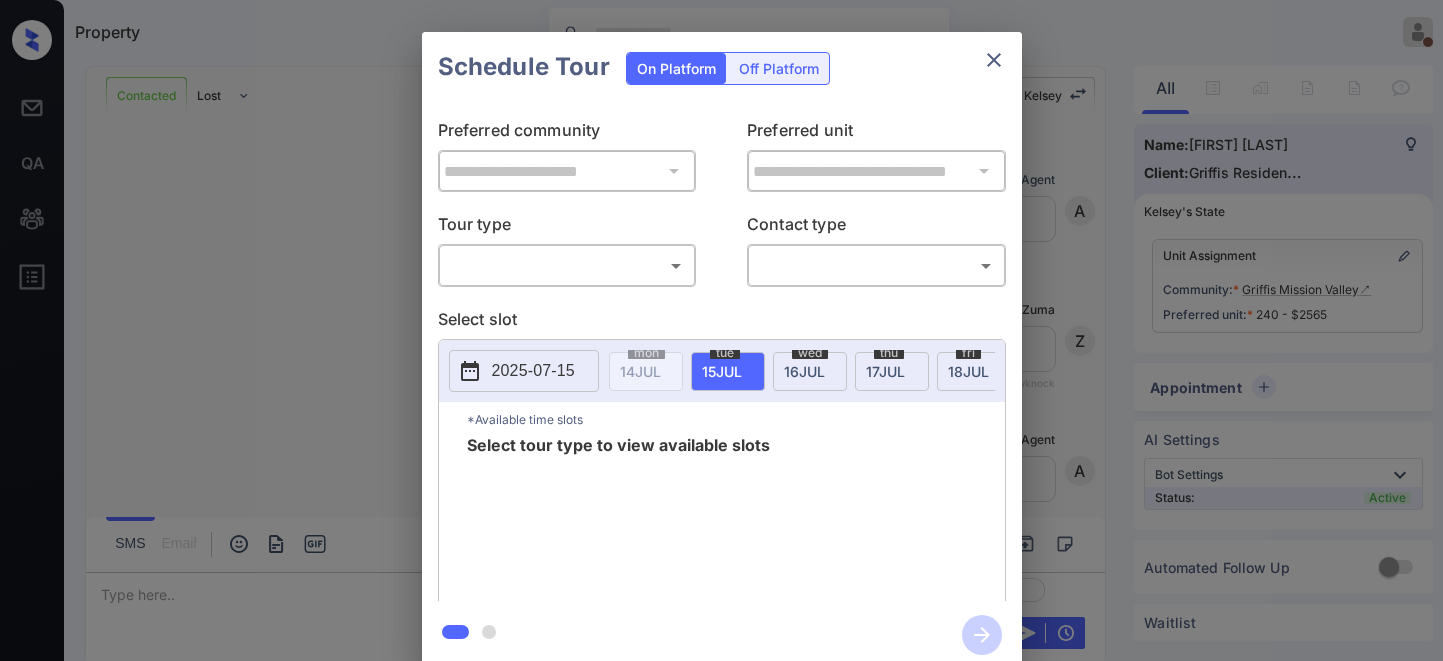 click on "Property [LAST] On Break Set yourself   online Set yourself   offline Profile Switch to  dark  mode Sign out Contacted Lost Lead Sentiment: Angry Upon sliding the acknowledgement:  Lead will move to lost stage. * ​ SMS and call option will be set to opt out. AFM will be turned off for the lead. [FIRST] New Message Agent Lead created via callToText in Inbound stage. [MONTH] [DAY], [YEAR] [HOUR]:[MINUTE] [AM/PM] A New Message Zuma Lead transferred to leasing agent: [FIRST] [MONTH] [DAY], [YEAR] [HOUR]:[MINUTE] [AM/PM]  Sync'd w  knock Z New Message Agent AFM Request sent to [FIRST]. [MONTH] [DAY], [YEAR] [HOUR]:[MINUTE] [AM/PM] A New Message [FIRST] Hi, this is [FIRST] reaching out because I saw you submitted an inquiry for Griffis Mission Valley. Would you like to schedule a tour or know any additional information? Also, please confirm that this is the best method to contact you. [MONTH] [DAY], [YEAR] [HOUR]:[MINUTE] [AM/PM]   | TemplateAFMSms  Sync'd w  knock K New Message [FIRST] Lead archived by [FIRST]! [MONTH] [DAY], [YEAR] [HOUR]:[MINUTE] [AM/PM] K New Message [FIRST] [LAST] Yes, I want schedule a tour    Sync'd w  knock S" at bounding box center (721, 330) 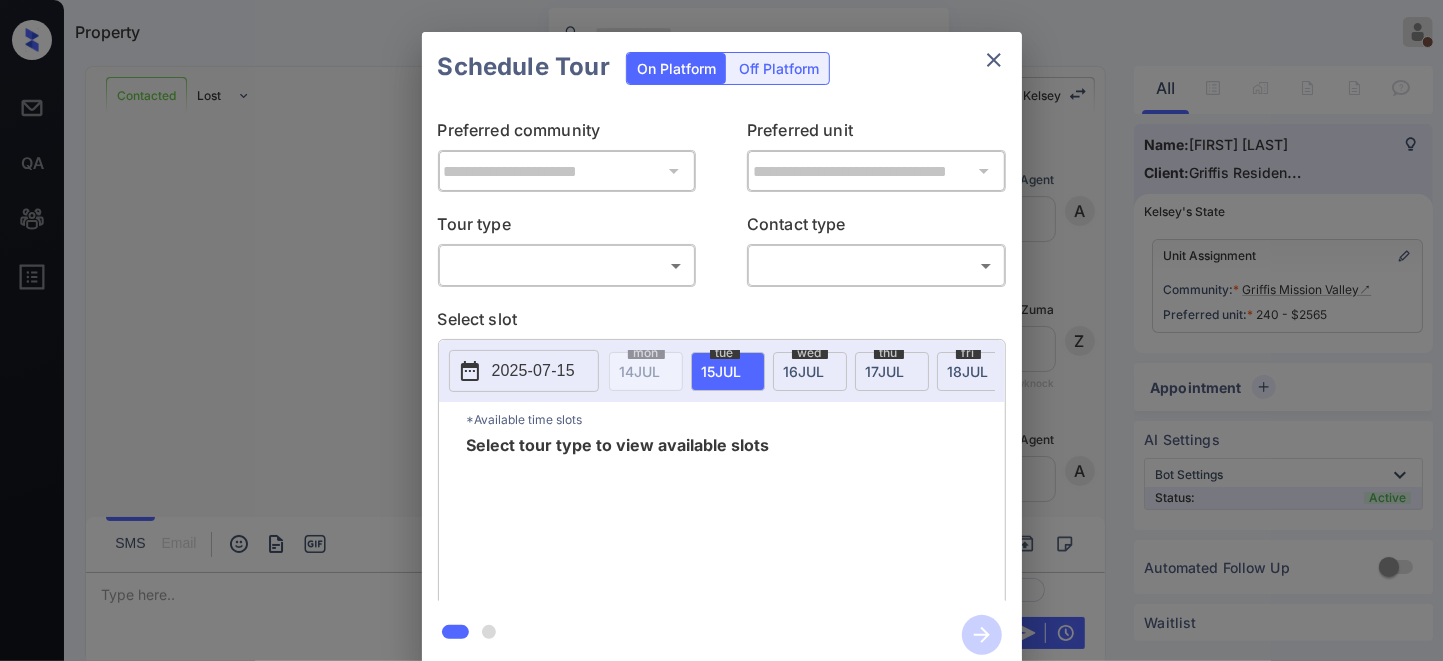 scroll, scrollTop: 2141, scrollLeft: 0, axis: vertical 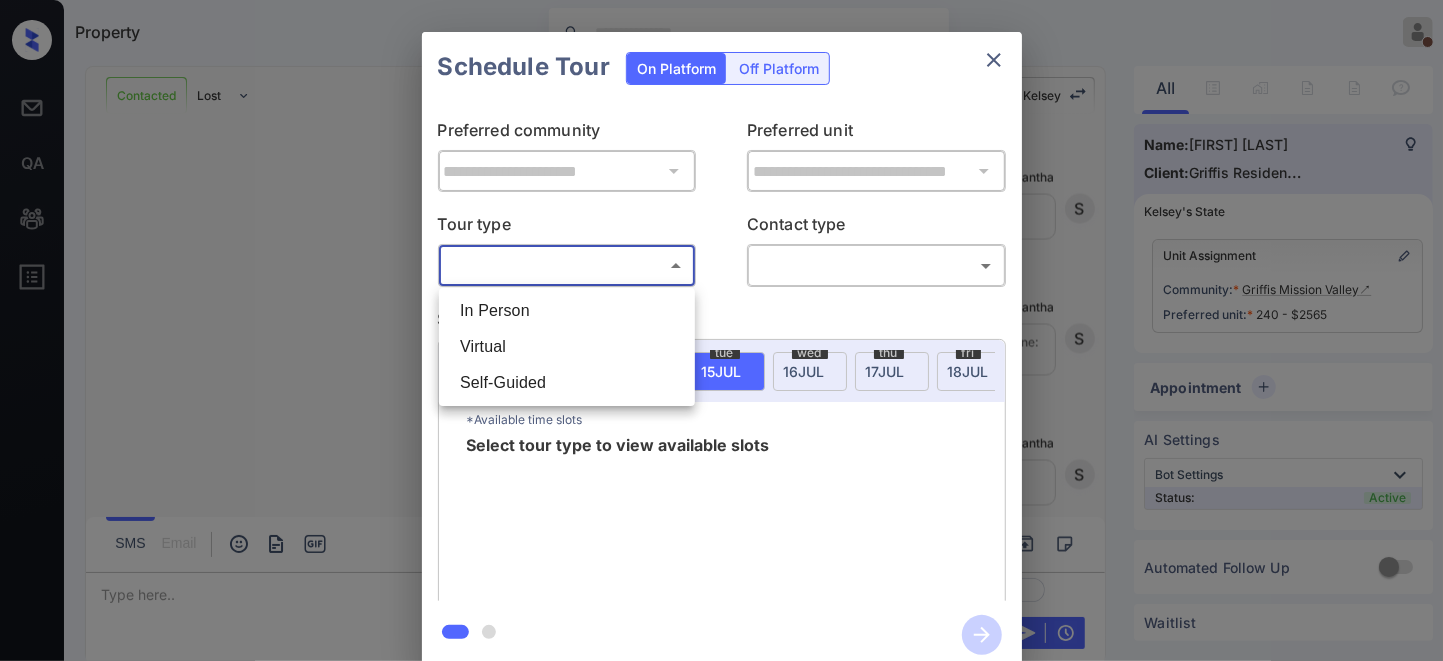 click at bounding box center (721, 330) 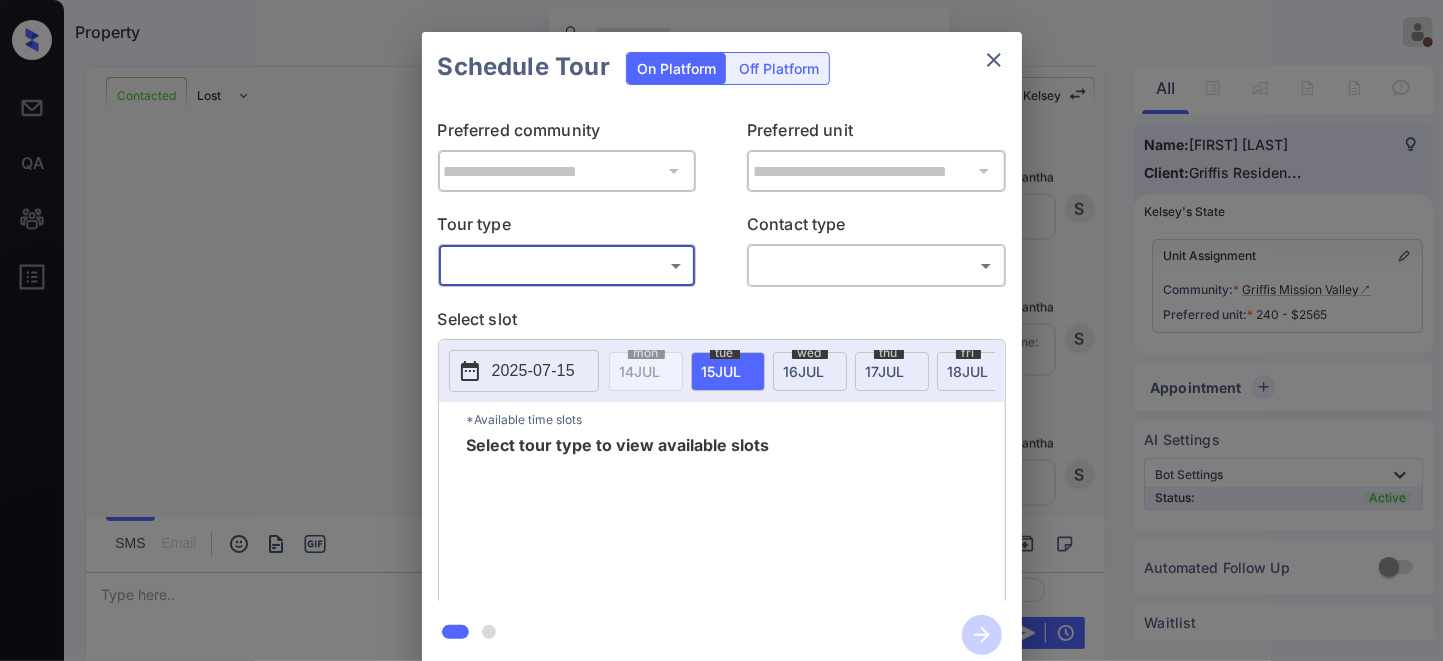 click 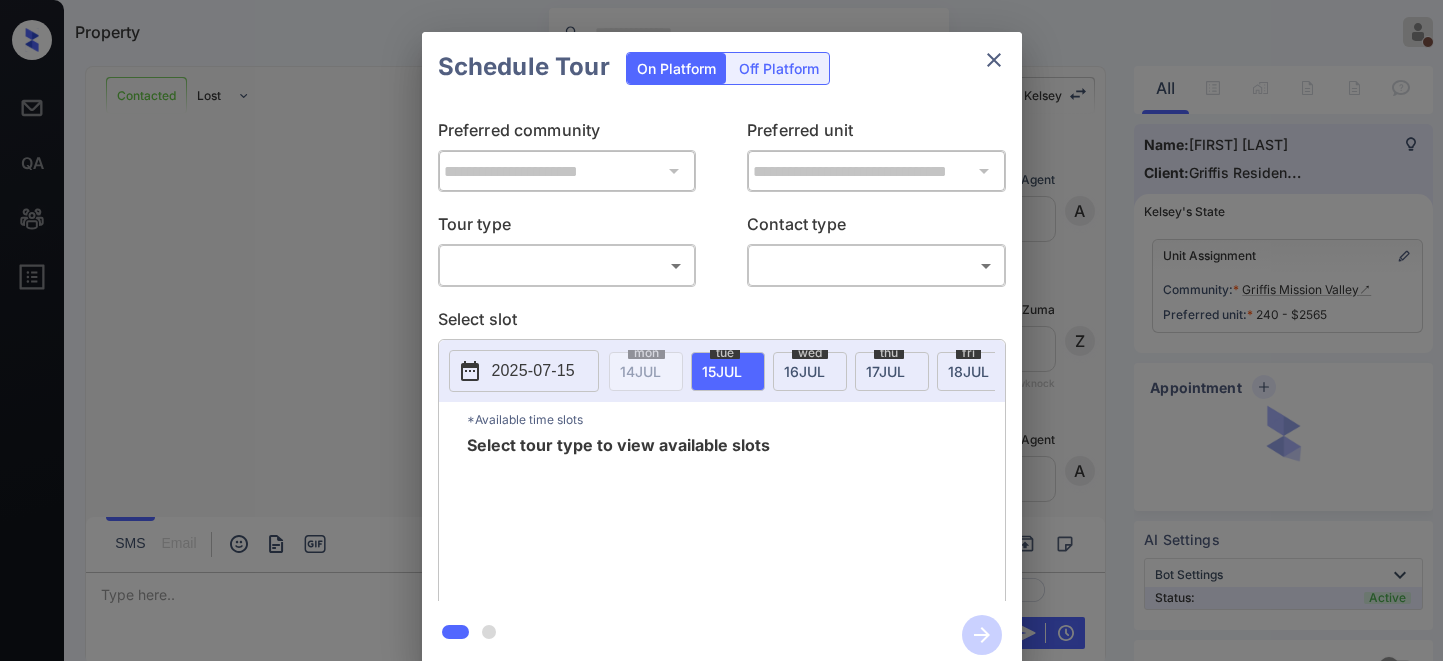scroll, scrollTop: 0, scrollLeft: 0, axis: both 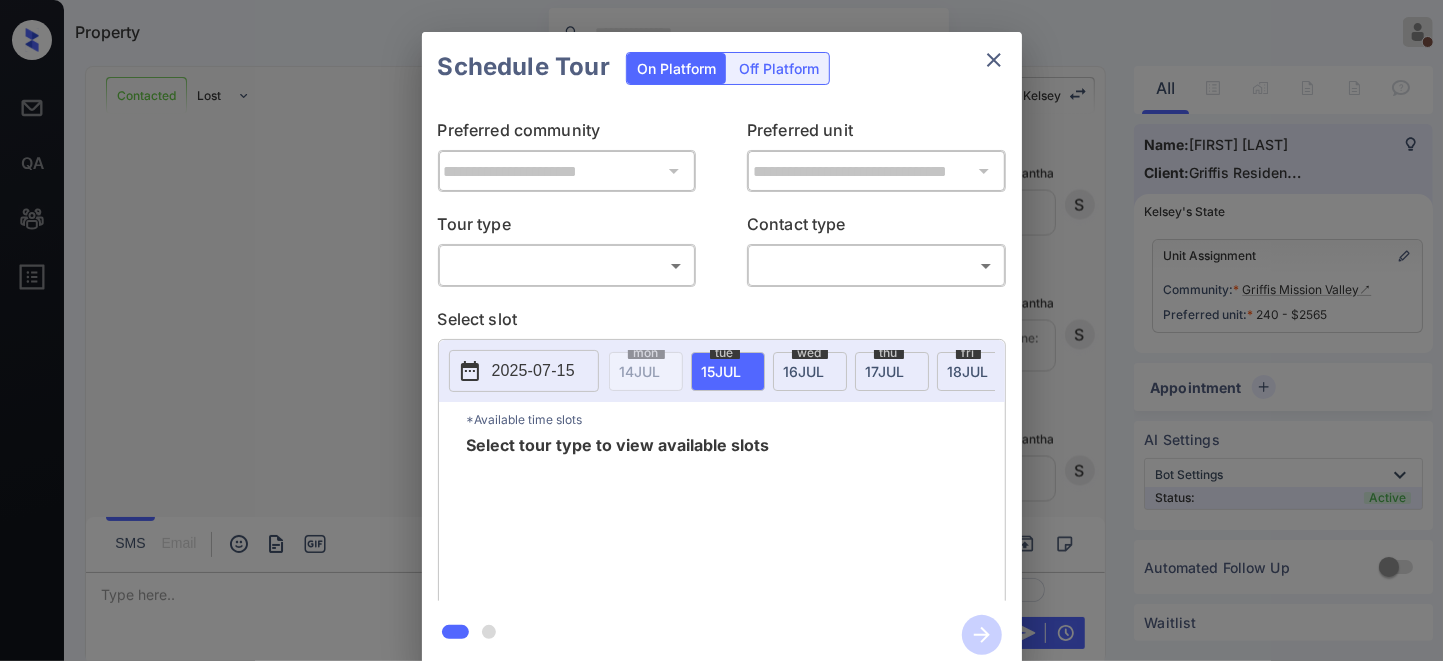 click on "Property Samantha Soliven On Break Set yourself   online Set yourself   offline Profile Switch to  dark  mode Sign out Contacted Lost Lead Sentiment: Angry Upon sliding the acknowledgement:  Lead will move to lost stage. * ​ SMS and call option will be set to opt out. AFM will be turned off for the lead. Kelsey New Message Agent Lead created via callToText in Inbound stage. Jul 14, 2025 10:29 am A New Message Zuma Lead transferred to leasing agent: kelsey Jul 14, 2025 10:29 am  Sync'd w  knock Z New Message Agent AFM Request sent to Kelsey. Jul 14, 2025 10:29 am A New Message Kelsey Hi, this is Kelsey reaching out because I saw you submitted an inquiry for Griffis Mission Valley. Would you like to schedule a tour or know any additional information? Also, please confirm that this is the best method to contact you. Jul 14, 2025 10:29 am   | TemplateAFMSms  Sync'd w  knock K New Message Kelsey Lead archived by Kelsey! Jul 14, 2025 10:29 am K New Message Slava B. Yes, I want schedule a tour    Sync'd w  knock S" at bounding box center (721, 330) 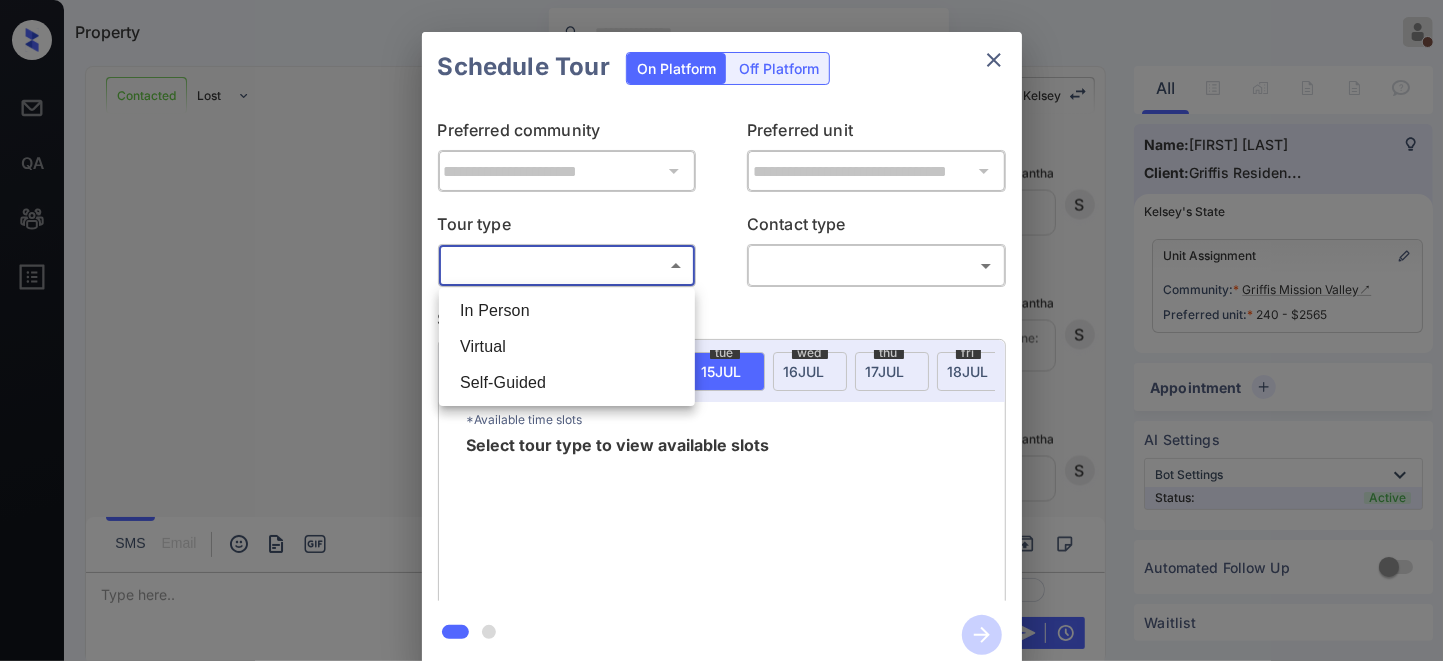 click on "In Person" at bounding box center [567, 311] 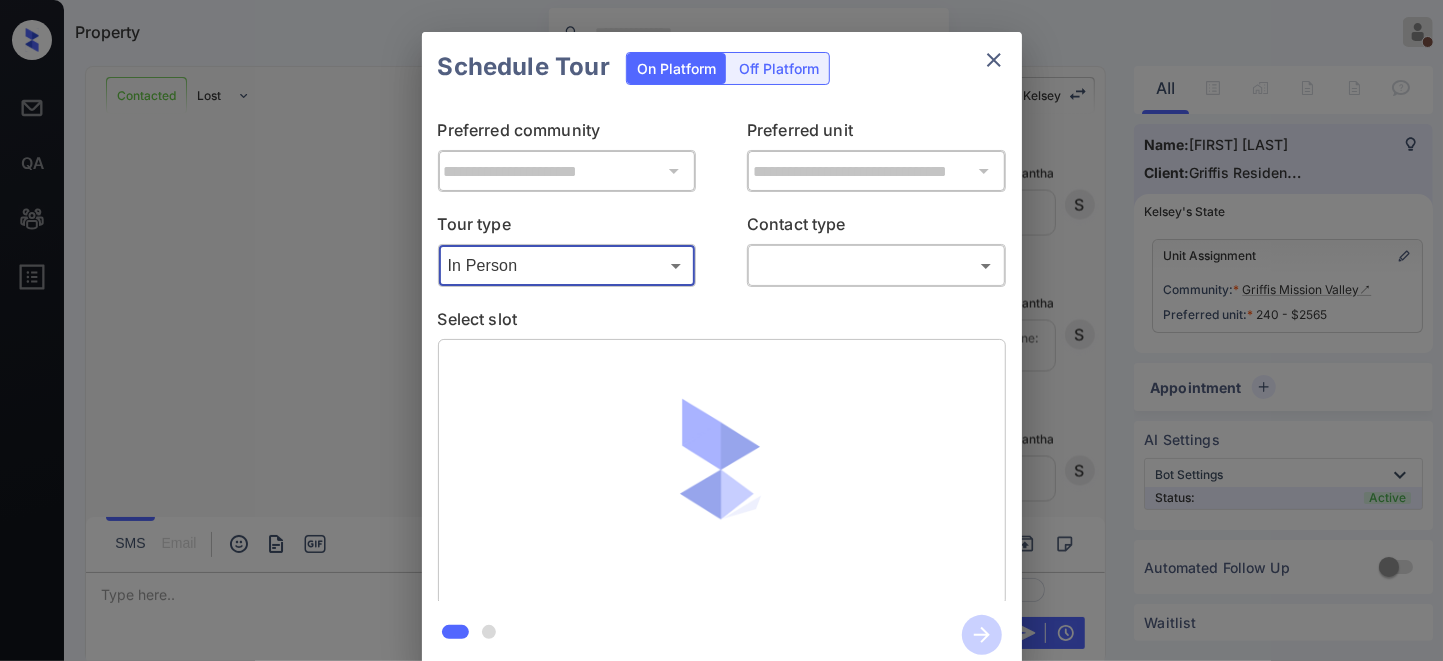 click on "Property Samantha Soliven On Break Set yourself   online Set yourself   offline Profile Switch to  dark  mode Sign out Contacted Lost Lead Sentiment: Angry Upon sliding the acknowledgement:  Lead will move to lost stage. * ​ SMS and call option will be set to opt out. AFM will be turned off for the lead. Kelsey New Message Agent Lead created via callToText in Inbound stage. Jul 14, 2025 10:29 am A New Message Zuma Lead transferred to leasing agent: kelsey Jul 14, 2025 10:29 am  Sync'd w  knock Z New Message Agent AFM Request sent to Kelsey. Jul 14, 2025 10:29 am A New Message Kelsey Hi, this is Kelsey reaching out because I saw you submitted an inquiry for Griffis Mission Valley. Would you like to schedule a tour or know any additional information? Also, please confirm that this is the best method to contact you. Jul 14, 2025 10:29 am   | TemplateAFMSms  Sync'd w  knock K New Message Kelsey Lead archived by Kelsey! Jul 14, 2025 10:29 am K New Message Slava B. Yes, I want schedule a tour    Sync'd w  knock S" at bounding box center [721, 330] 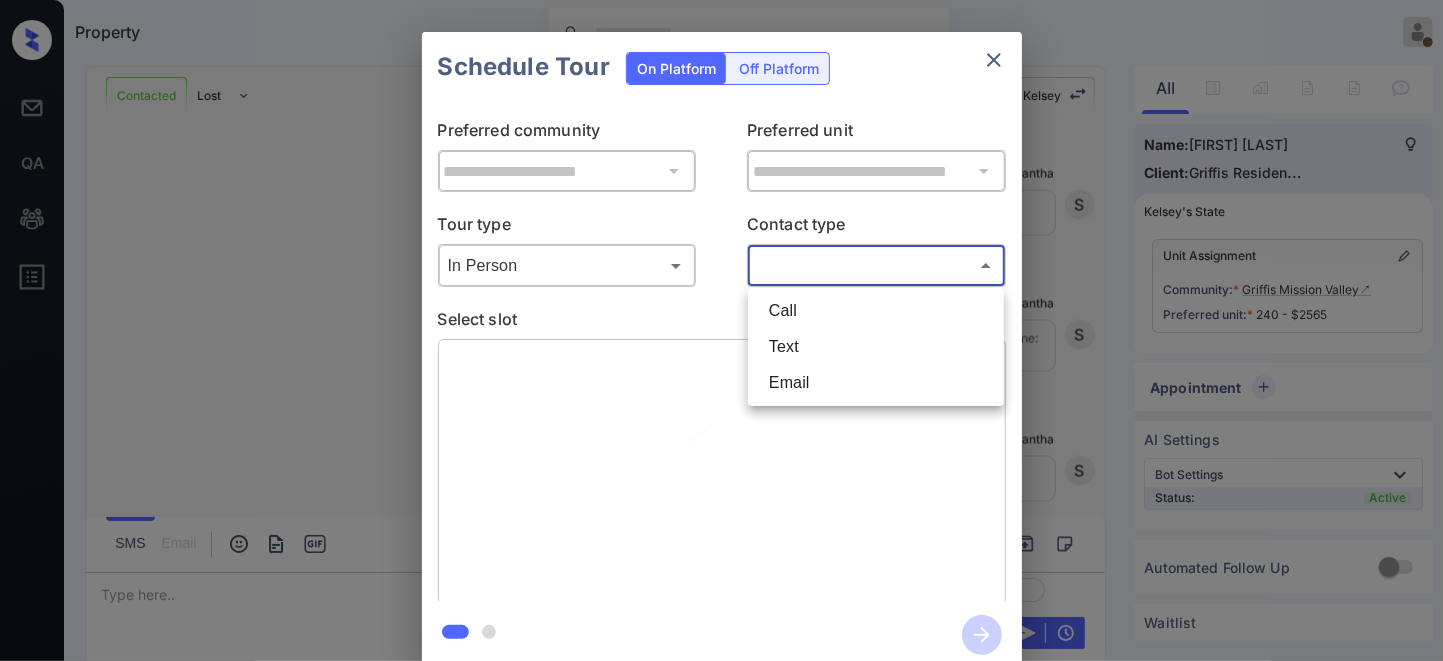 click on "Call" at bounding box center (876, 311) 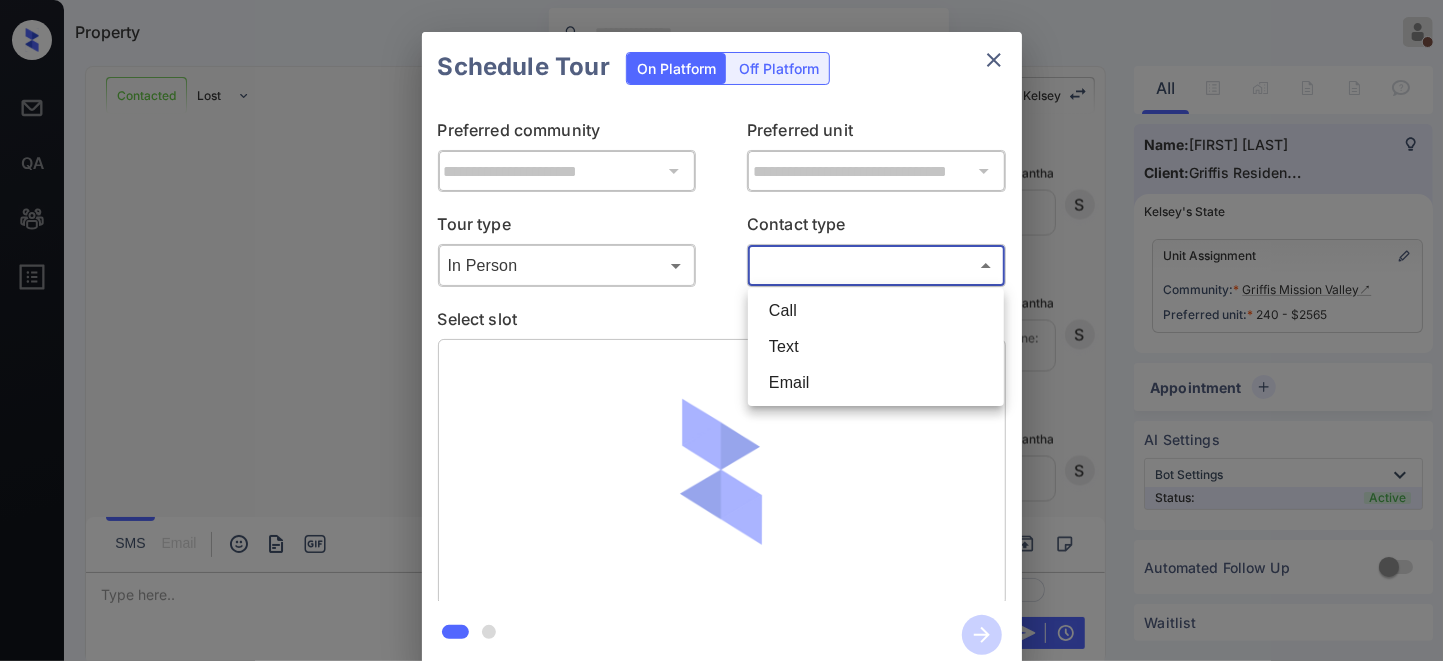 type on "****" 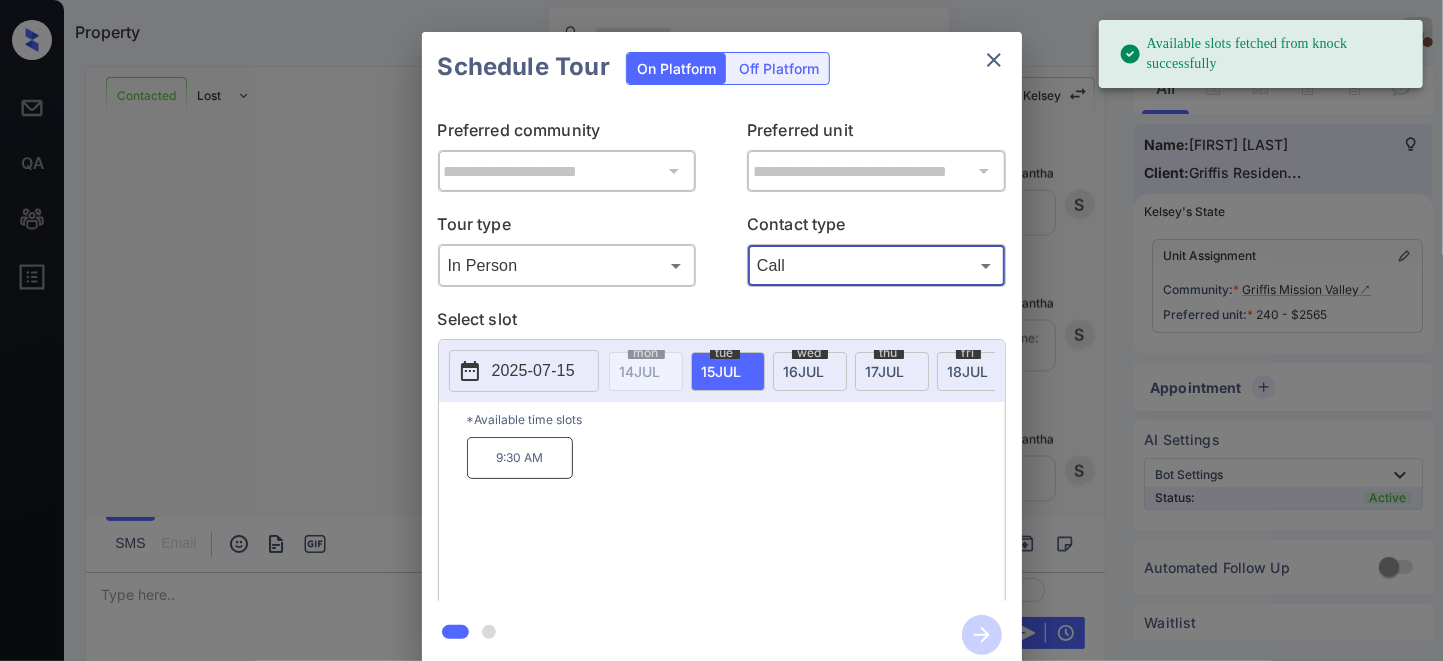 click on "2025-07-15" at bounding box center (533, 371) 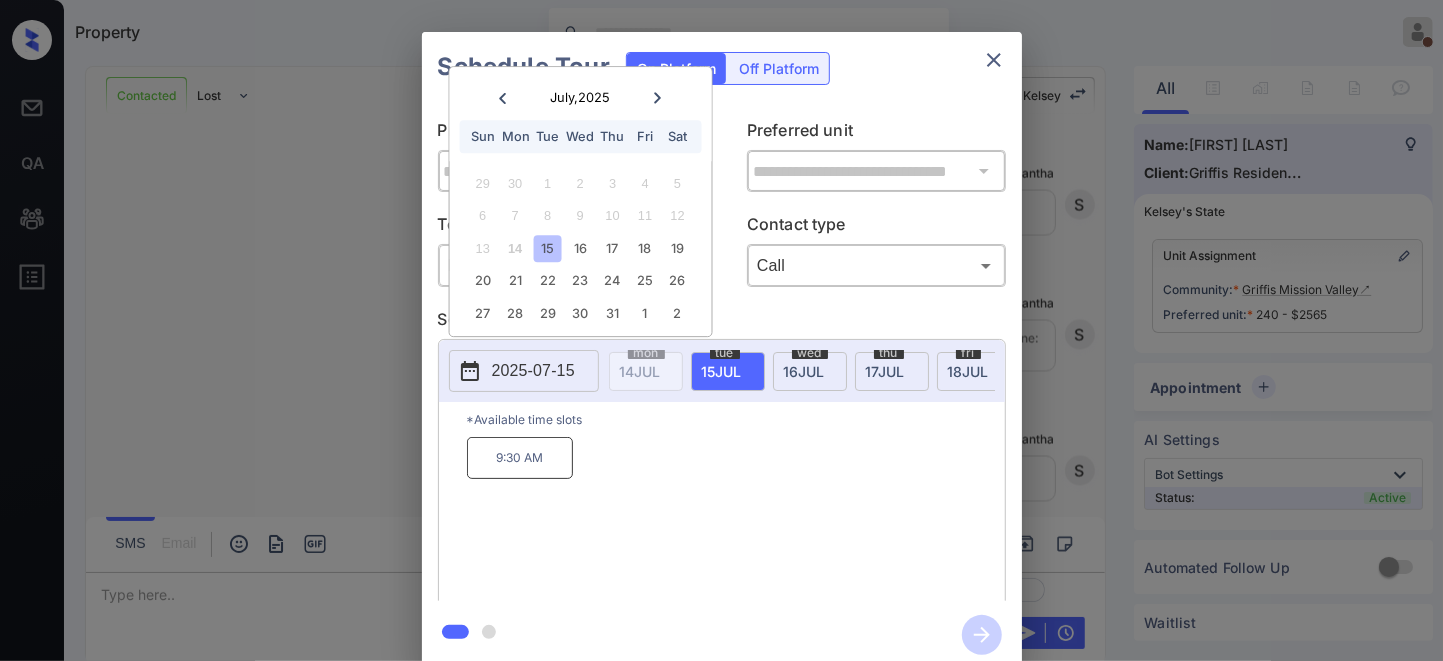click on "Tour type In Person ******** ​ Contact type Call **** ​" at bounding box center (722, 249) 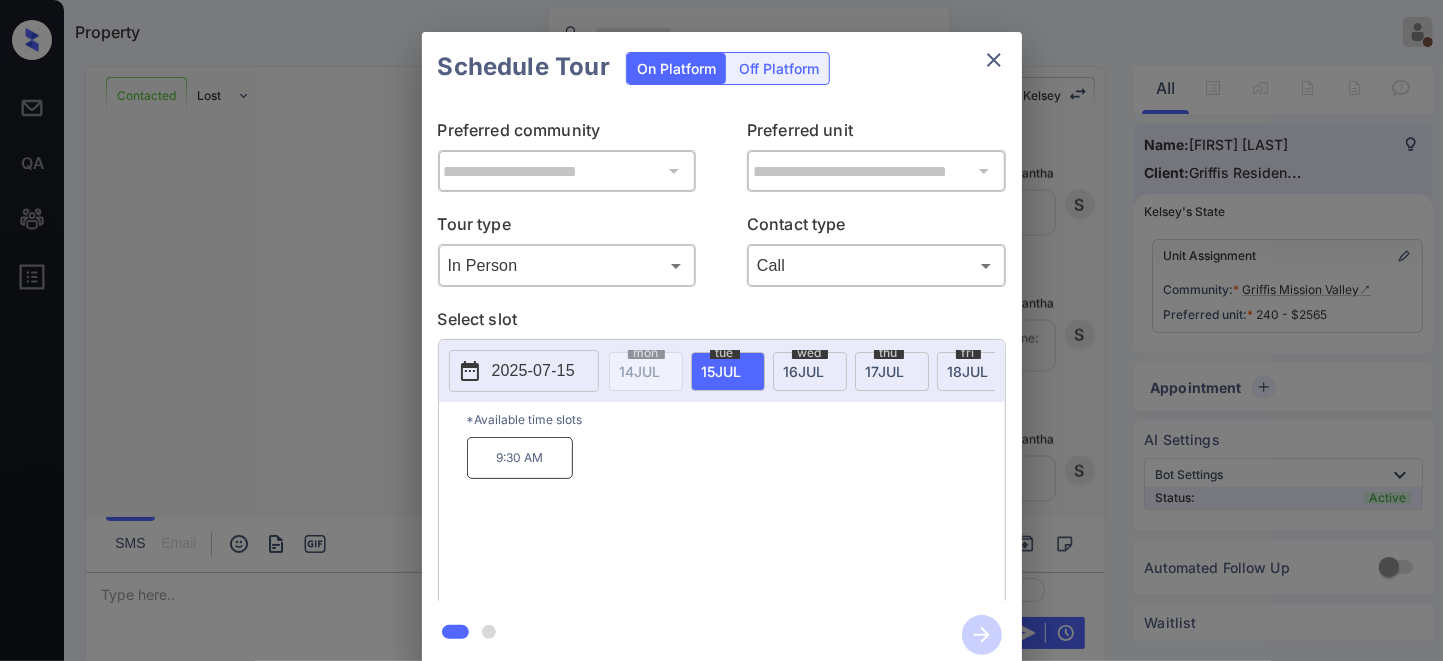 click on "Property Samantha Soliven On Break Set yourself   online Set yourself   offline Profile Switch to  dark  mode Sign out Contacted Lost Lead Sentiment: Angry Upon sliding the acknowledgement:  Lead will move to lost stage. * ​ SMS and call option will be set to opt out. AFM will be turned off for the lead. Kelsey New Message Agent Lead created via callToText in Inbound stage. Jul 14, 2025 10:29 am A New Message Zuma Lead transferred to leasing agent: kelsey Jul 14, 2025 10:29 am  Sync'd w  knock Z New Message Agent AFM Request sent to Kelsey. Jul 14, 2025 10:29 am A New Message Kelsey Hi, this is Kelsey reaching out because I saw you submitted an inquiry for Griffis Mission Valley. Would you like to schedule a tour or know any additional information? Also, please confirm that this is the best method to contact you. Jul 14, 2025 10:29 am   | TemplateAFMSms  Sync'd w  knock K New Message Kelsey Lead archived by Kelsey! Jul 14, 2025 10:29 am K New Message Slava B. Yes, I want schedule a tour    Sync'd w  knock S" at bounding box center [721, 330] 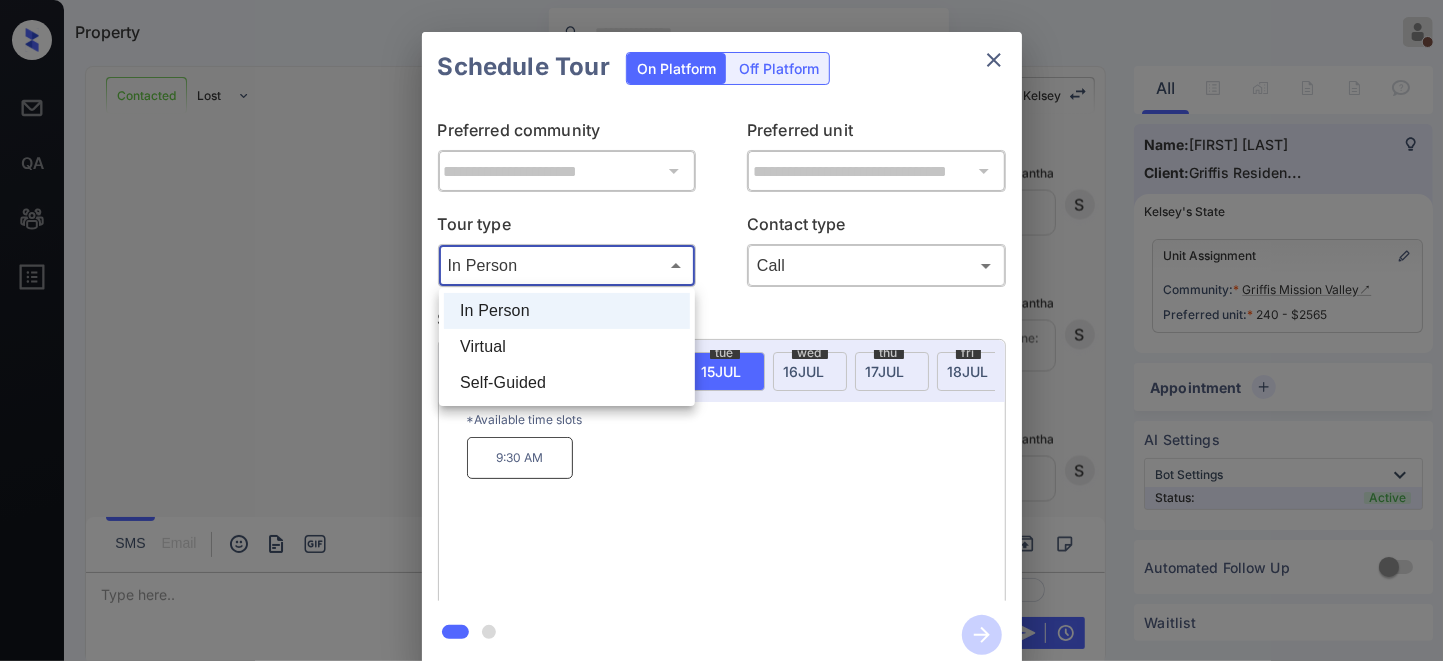 click on "In Person" at bounding box center (567, 311) 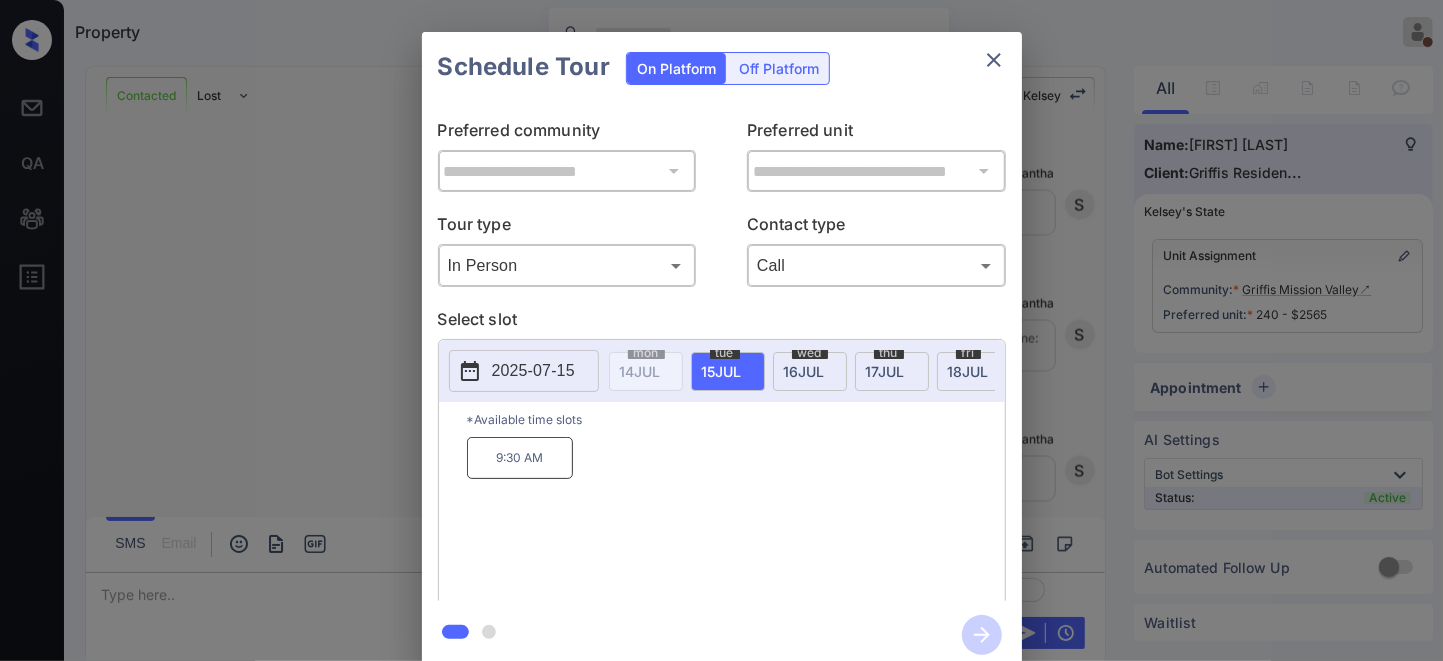 click on "2025-07-15" at bounding box center (533, 371) 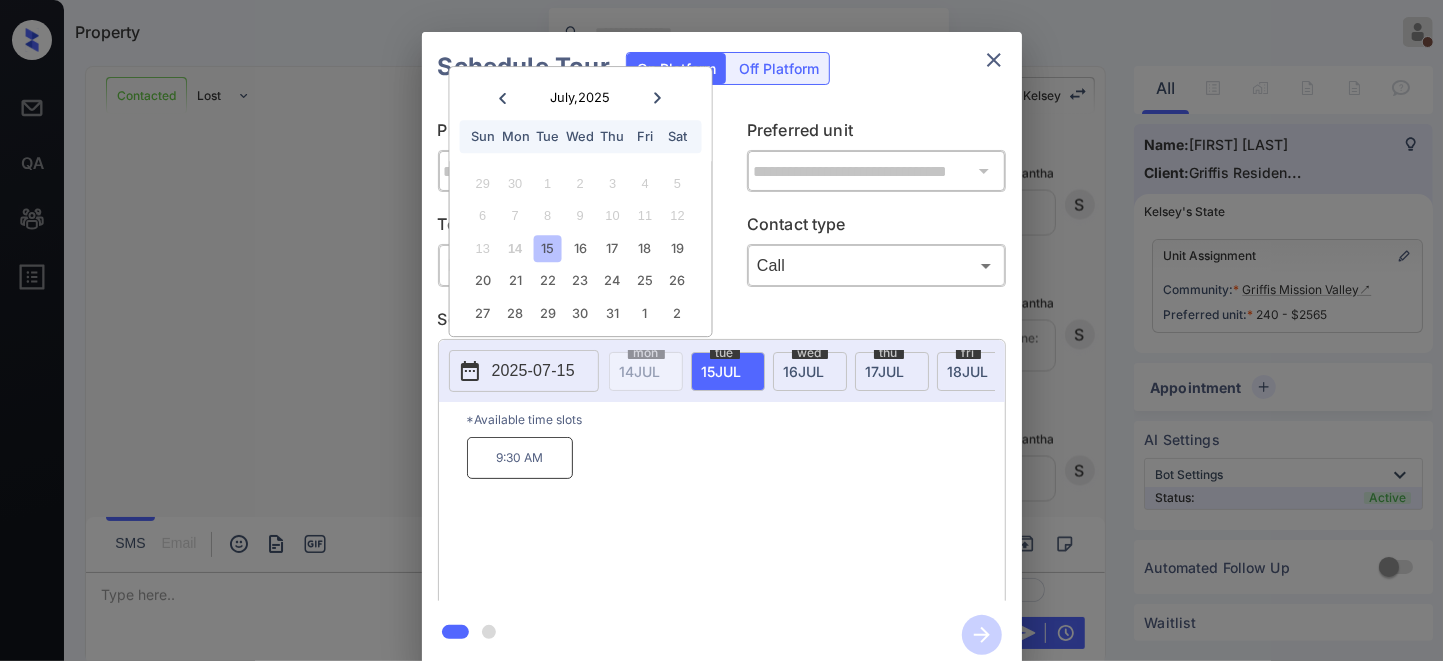 click on "Select slot" at bounding box center [722, 323] 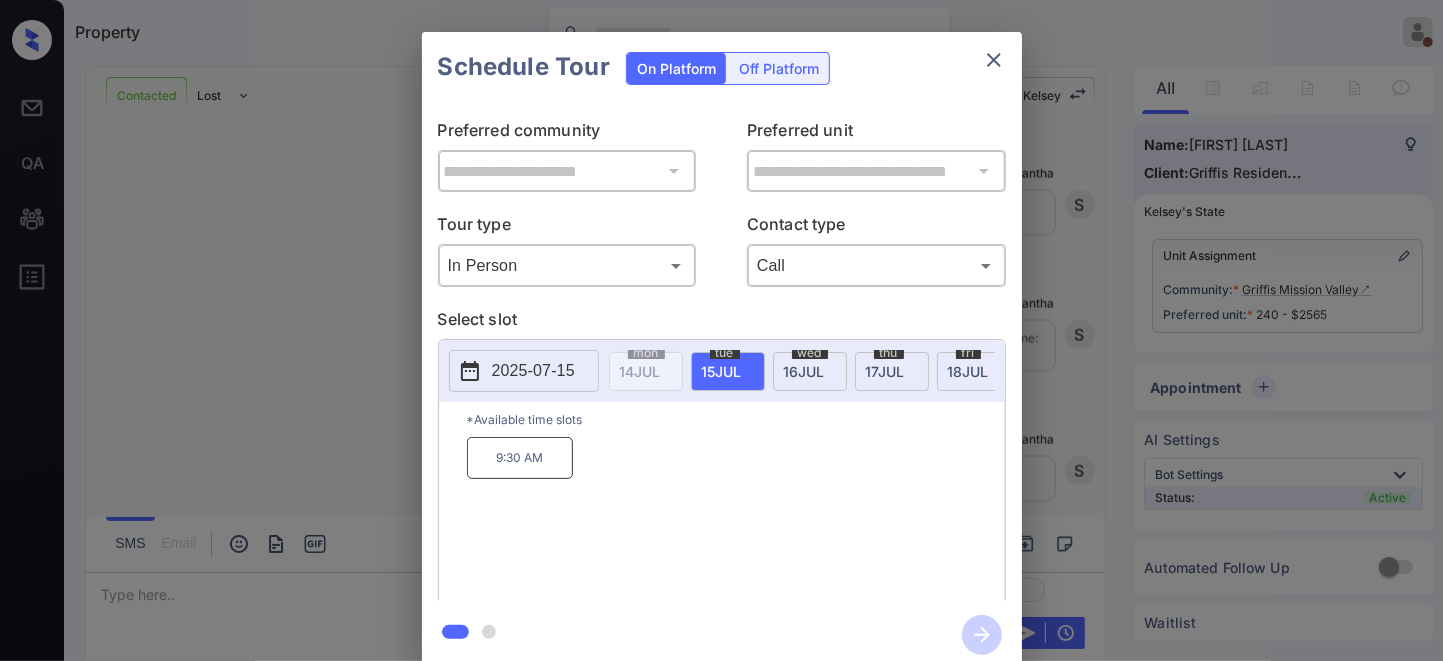 click on "2025-07-15" at bounding box center (533, 371) 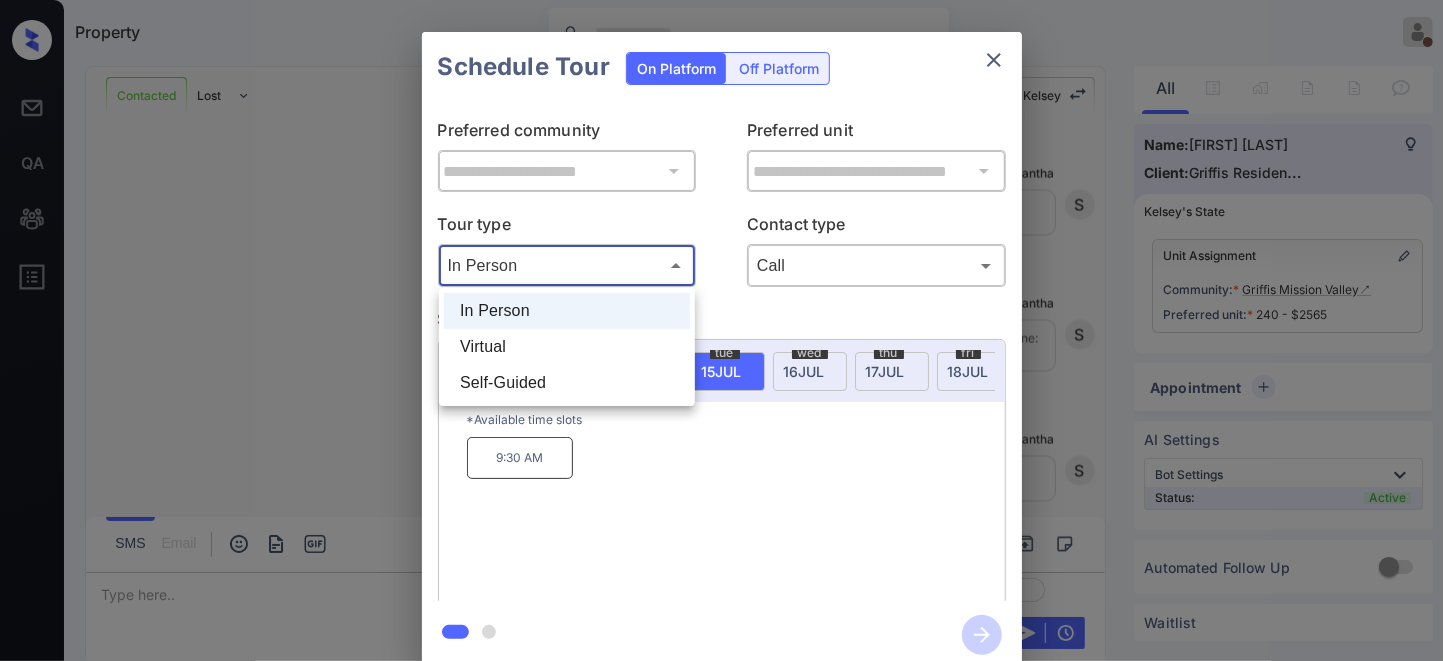 click on "In Person" at bounding box center [567, 311] 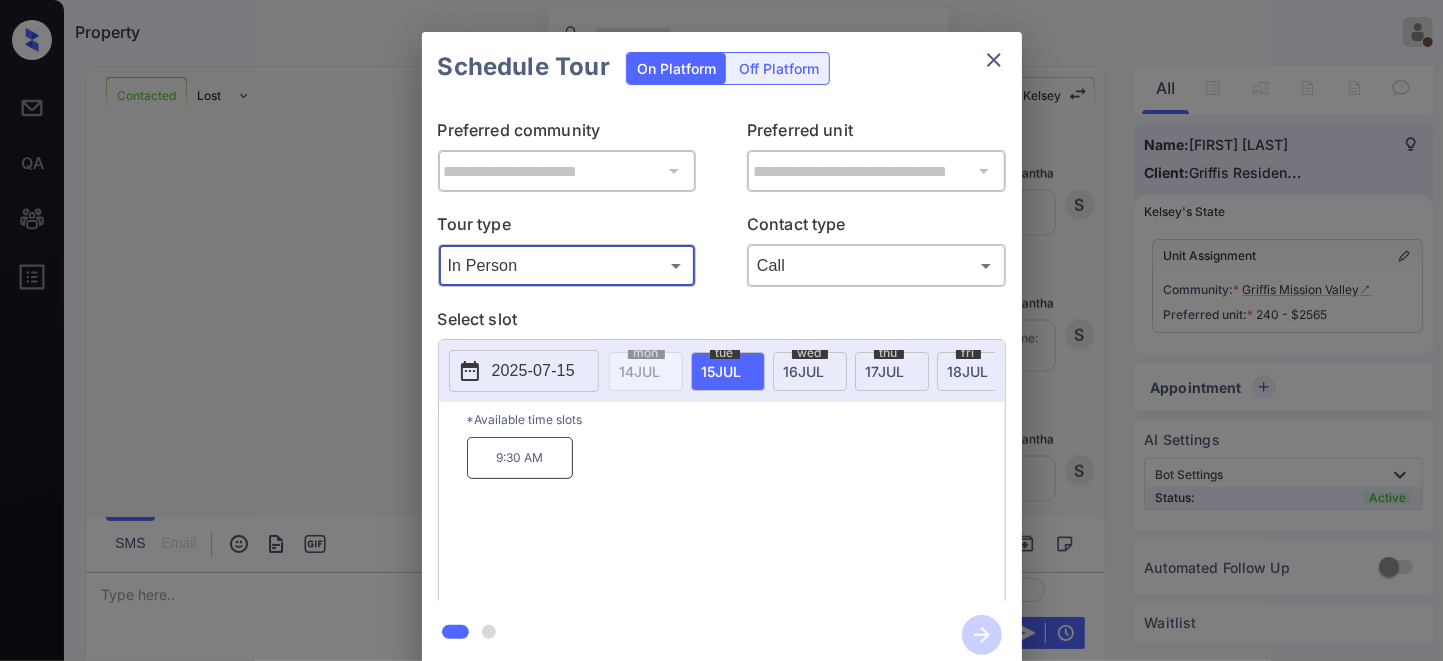 click on "2025-07-15" at bounding box center (533, 371) 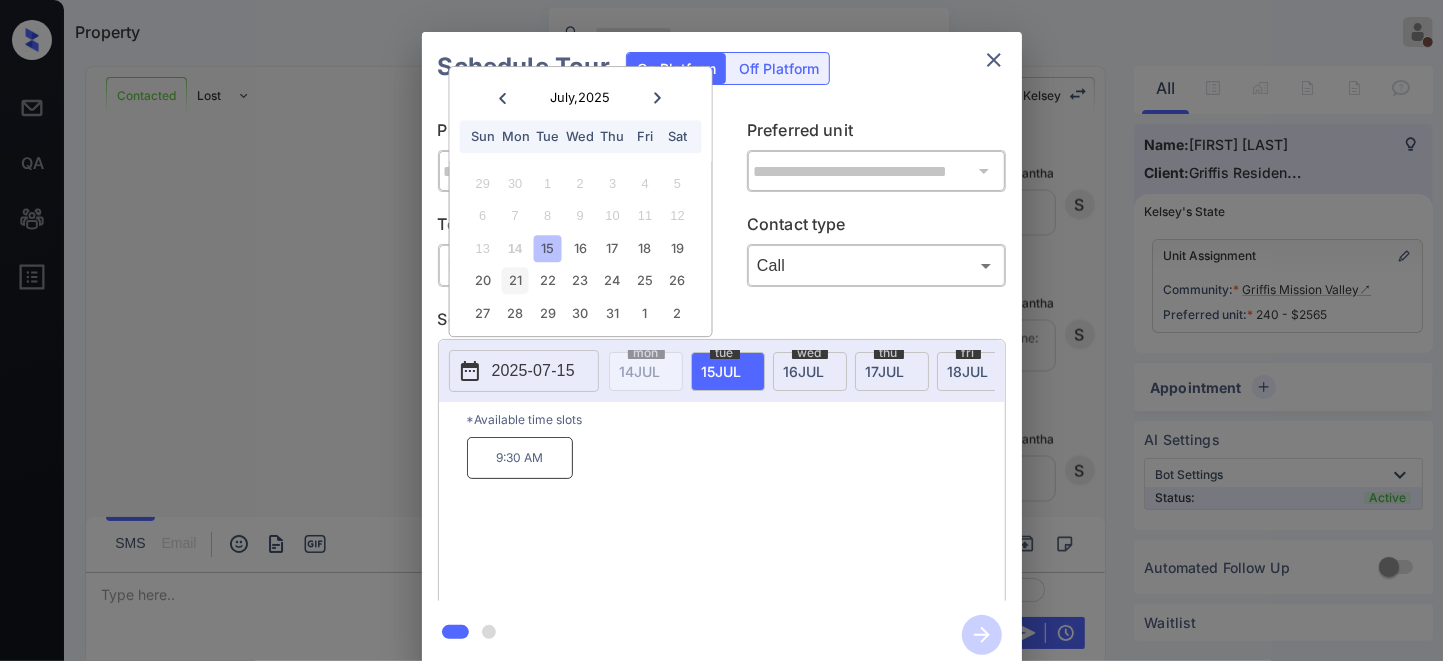 click on "21" at bounding box center (515, 281) 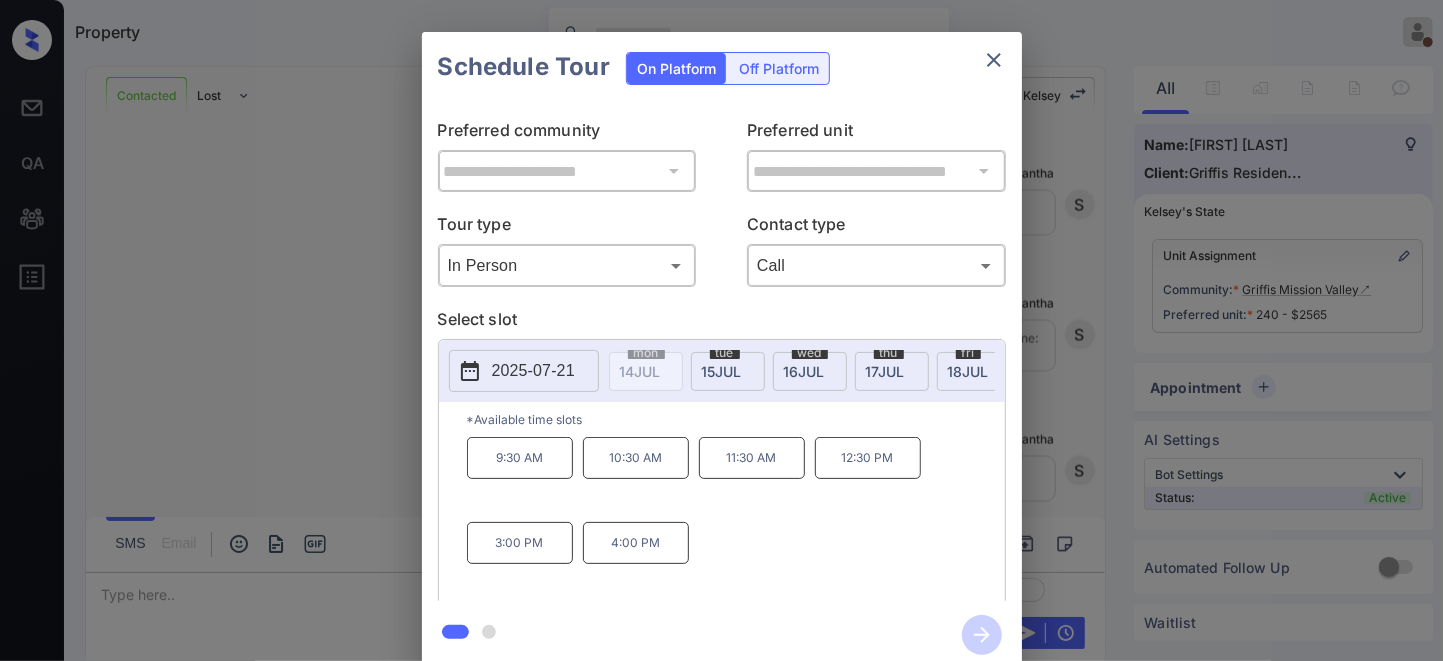 click on "9:30 AM 10:30 AM 11:30 AM 12:30 PM 3:00 PM 4:00 PM" at bounding box center [736, 517] 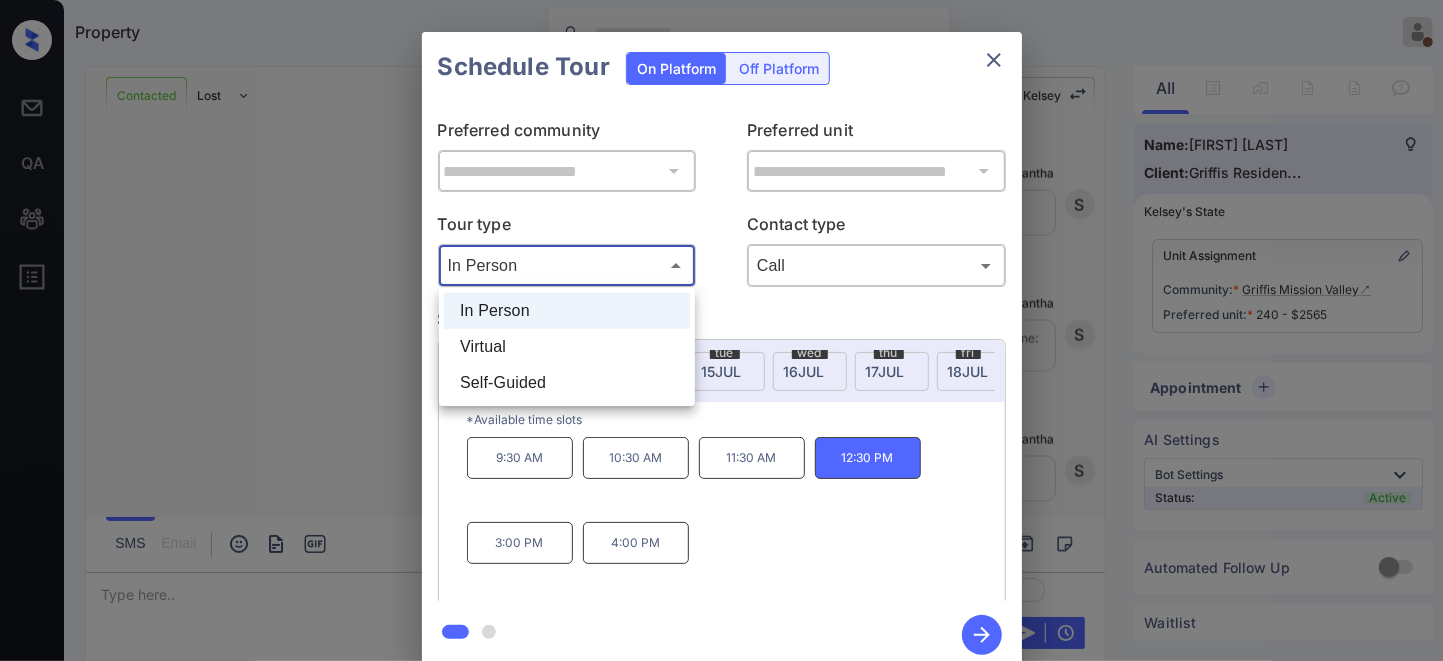 click on "Property Samantha Soliven On Break Set yourself   online Set yourself   offline Profile Switch to  dark  mode Sign out Contacted Lost Lead Sentiment: Angry Upon sliding the acknowledgement:  Lead will move to lost stage. * ​ SMS and call option will be set to opt out. AFM will be turned off for the lead. Kelsey New Message Agent Lead created via callToText in Inbound stage. Jul 14, 2025 10:29 am A New Message Zuma Lead transferred to leasing agent: kelsey Jul 14, 2025 10:29 am  Sync'd w  knock Z New Message Agent AFM Request sent to Kelsey. Jul 14, 2025 10:29 am A New Message Kelsey Hi, this is Kelsey reaching out because I saw you submitted an inquiry for Griffis Mission Valley. Would you like to schedule a tour or know any additional information? Also, please confirm that this is the best method to contact you. Jul 14, 2025 10:29 am   | TemplateAFMSms  Sync'd w  knock K New Message Kelsey Lead archived by Kelsey! Jul 14, 2025 10:29 am K New Message Slava B. Yes, I want schedule a tour    Sync'd w  knock S" at bounding box center [721, 330] 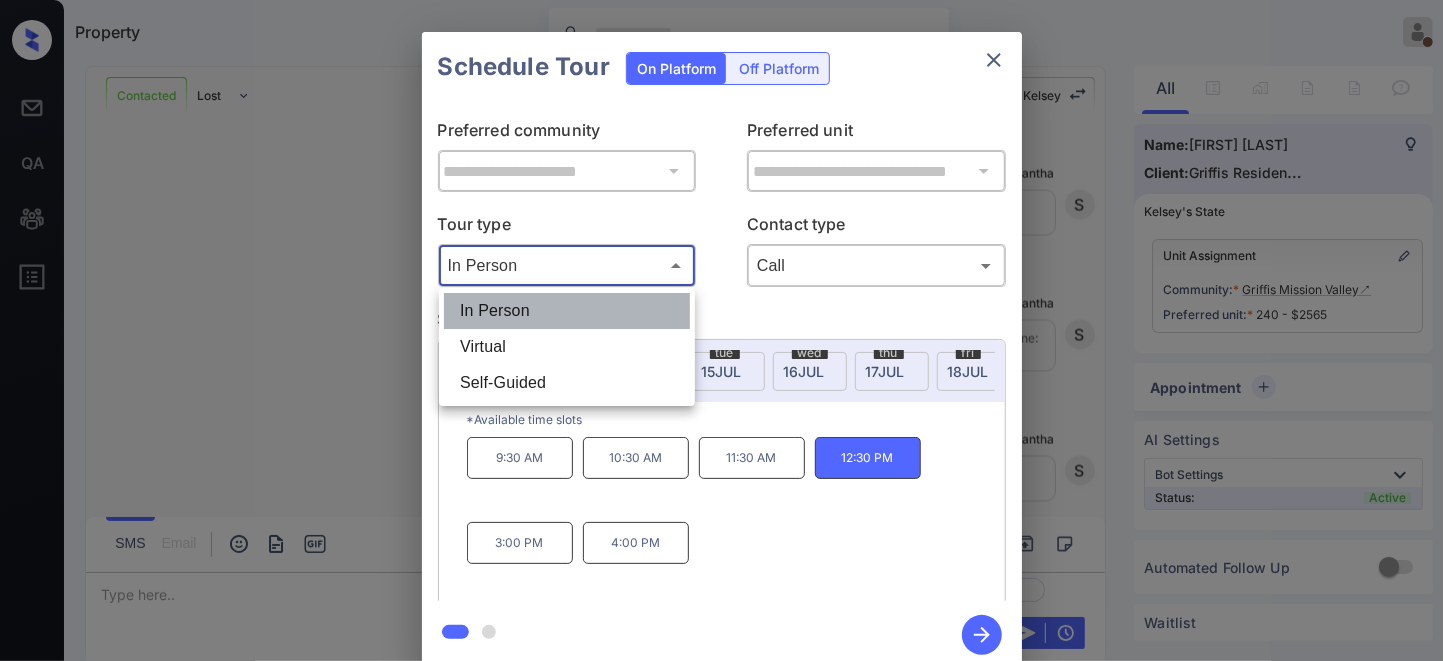 click on "In Person" at bounding box center (567, 311) 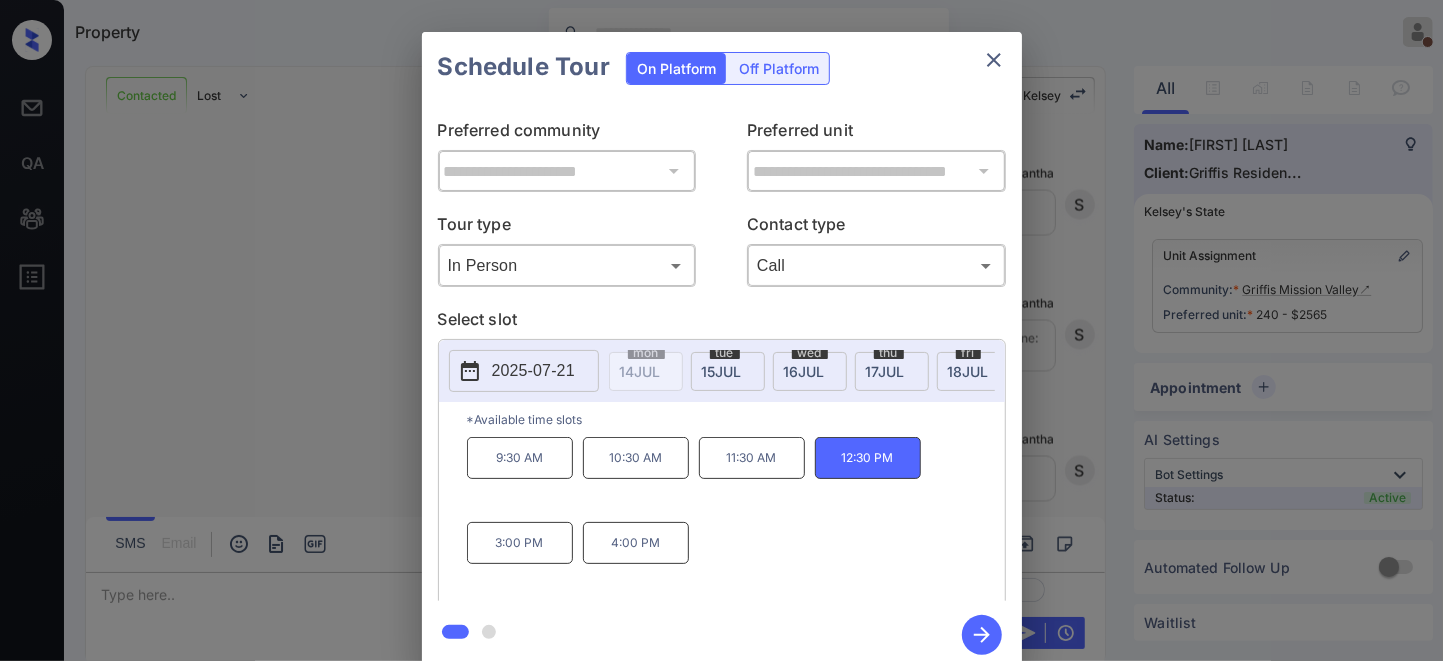 click on "2025-07-21" at bounding box center (533, 371) 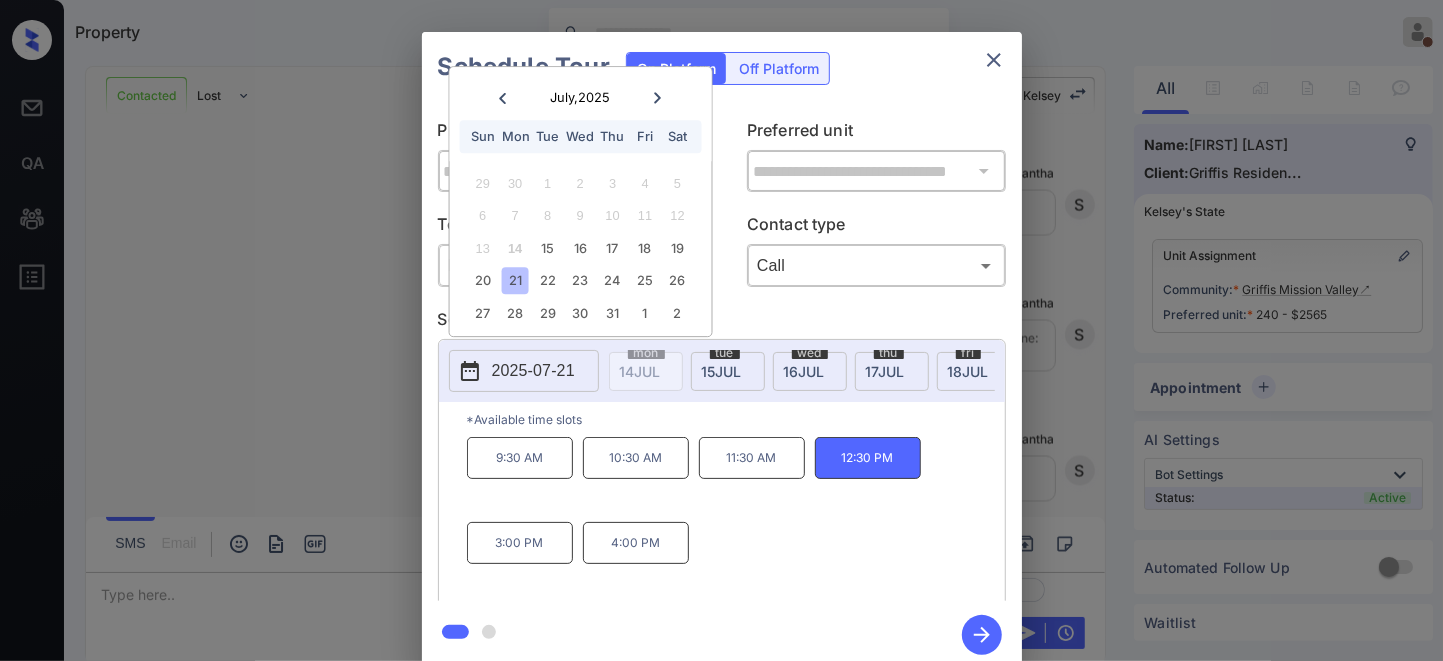 click on "Select slot" at bounding box center [722, 323] 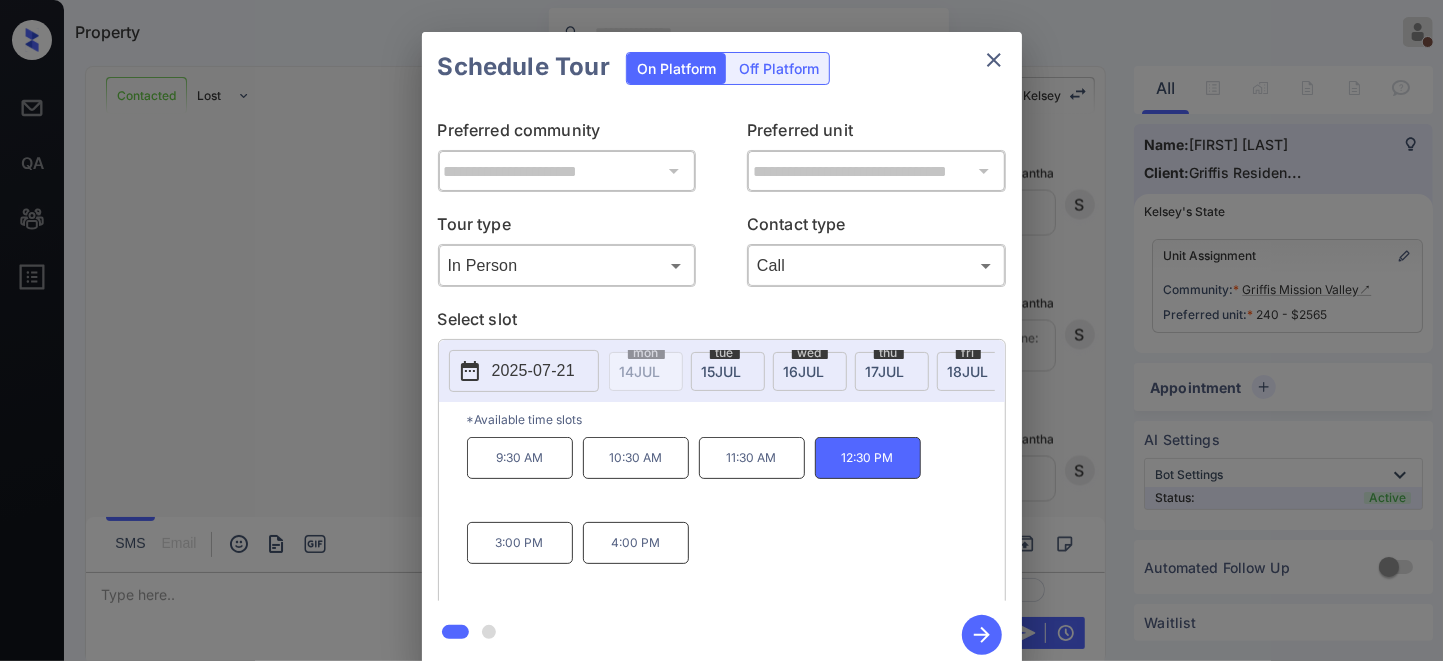 click on "2025-07-21" at bounding box center (533, 371) 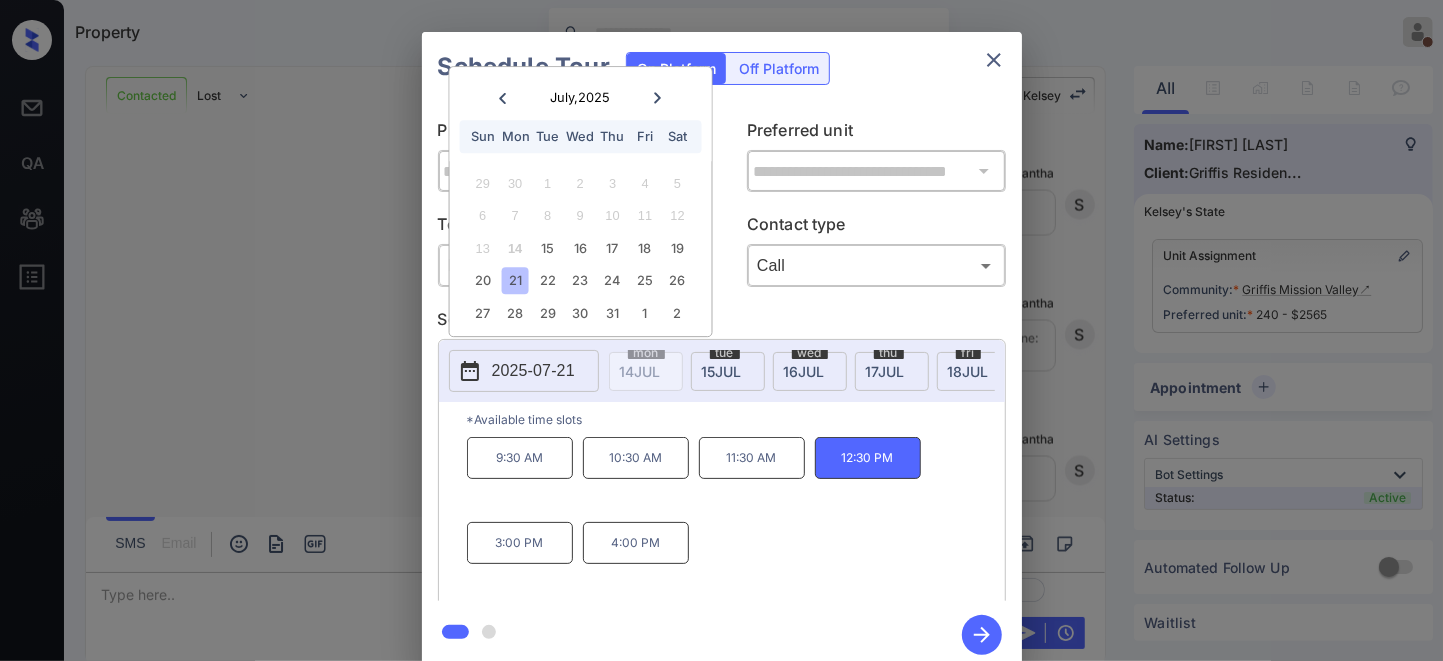 click on "Select slot" at bounding box center [722, 323] 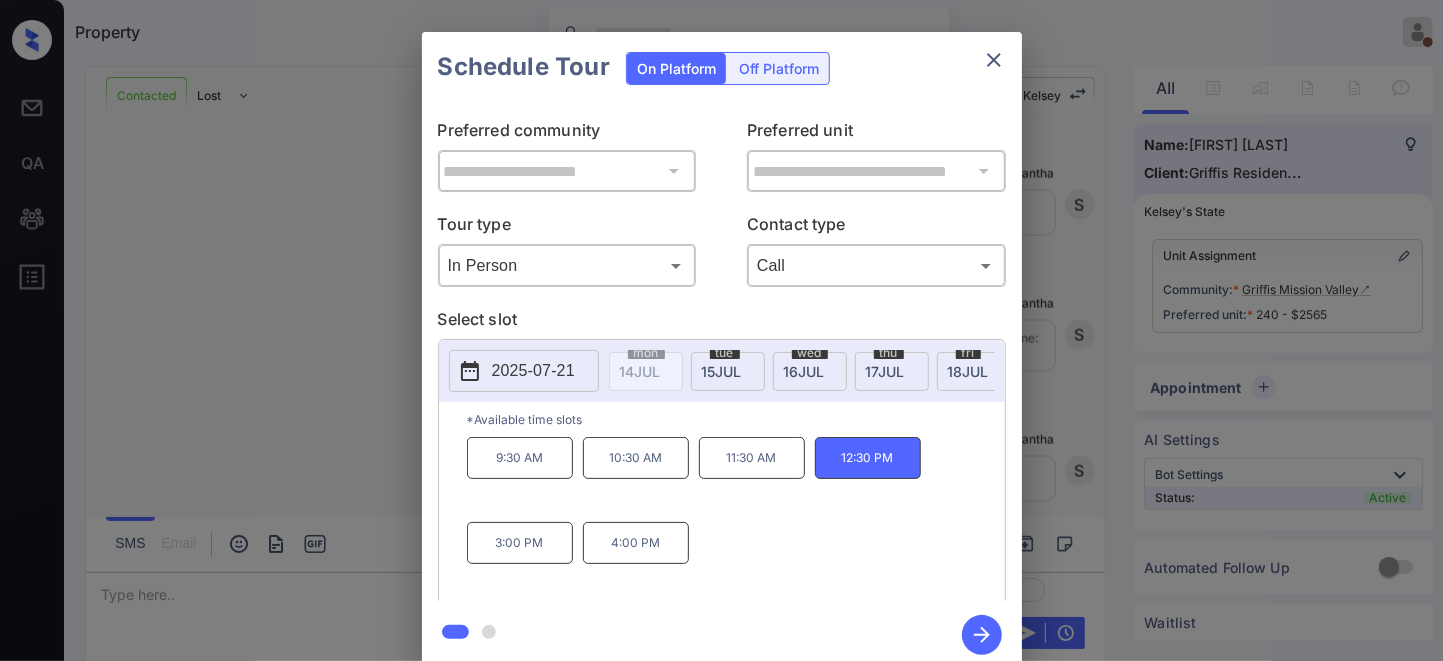 click on "2025-07-21" at bounding box center (533, 371) 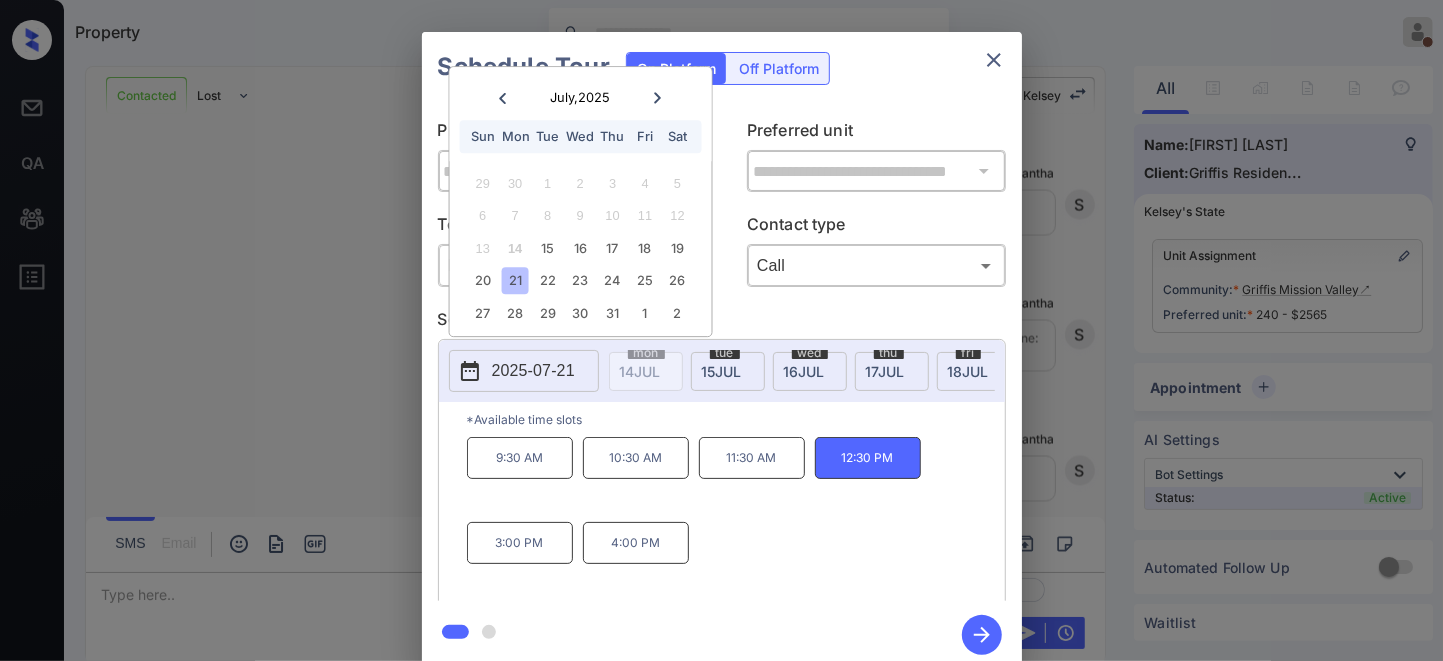 click on "Select slot" at bounding box center (722, 323) 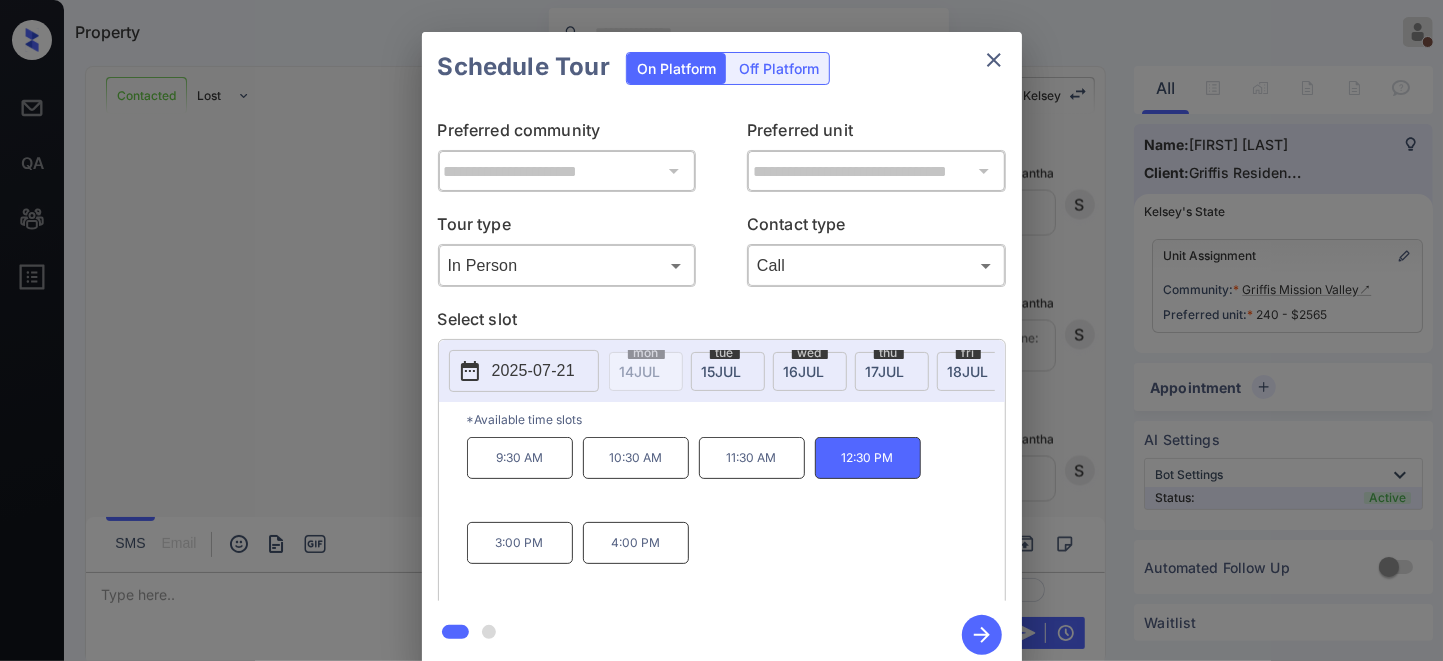 click on "2025-07-21" at bounding box center (533, 371) 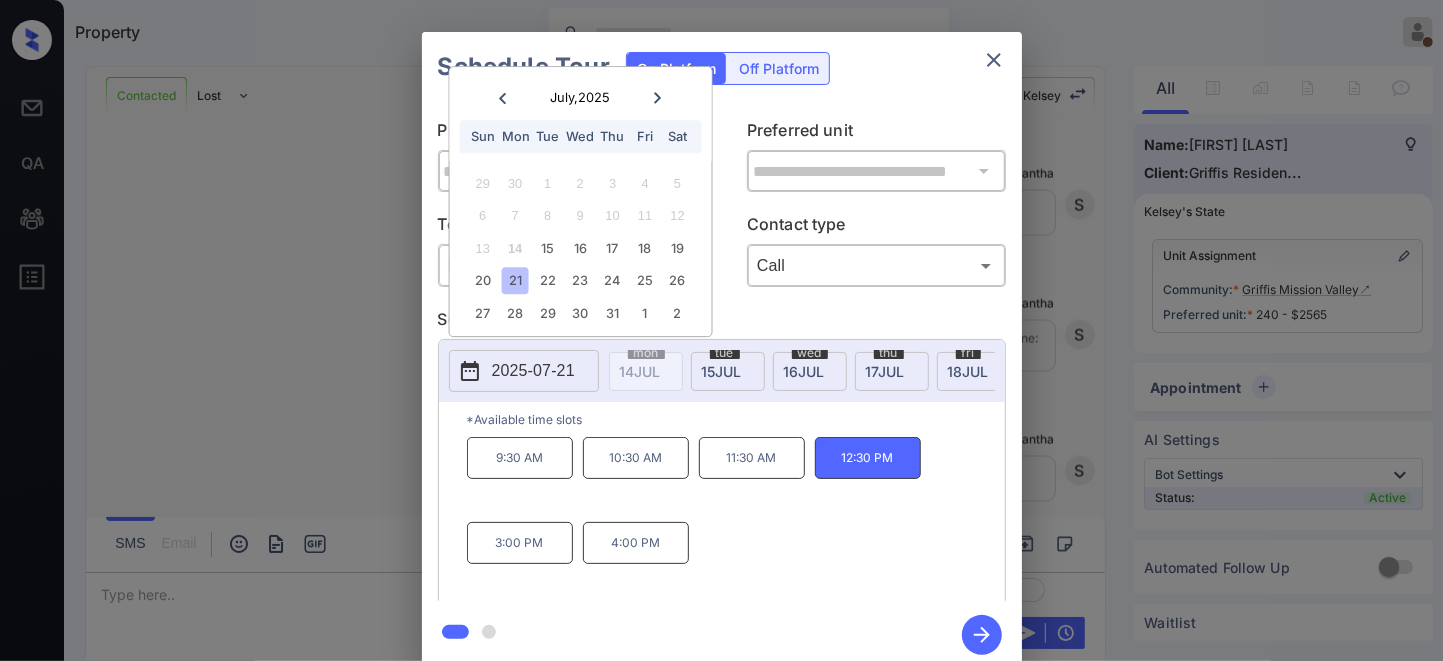 click on "Select slot" at bounding box center (722, 323) 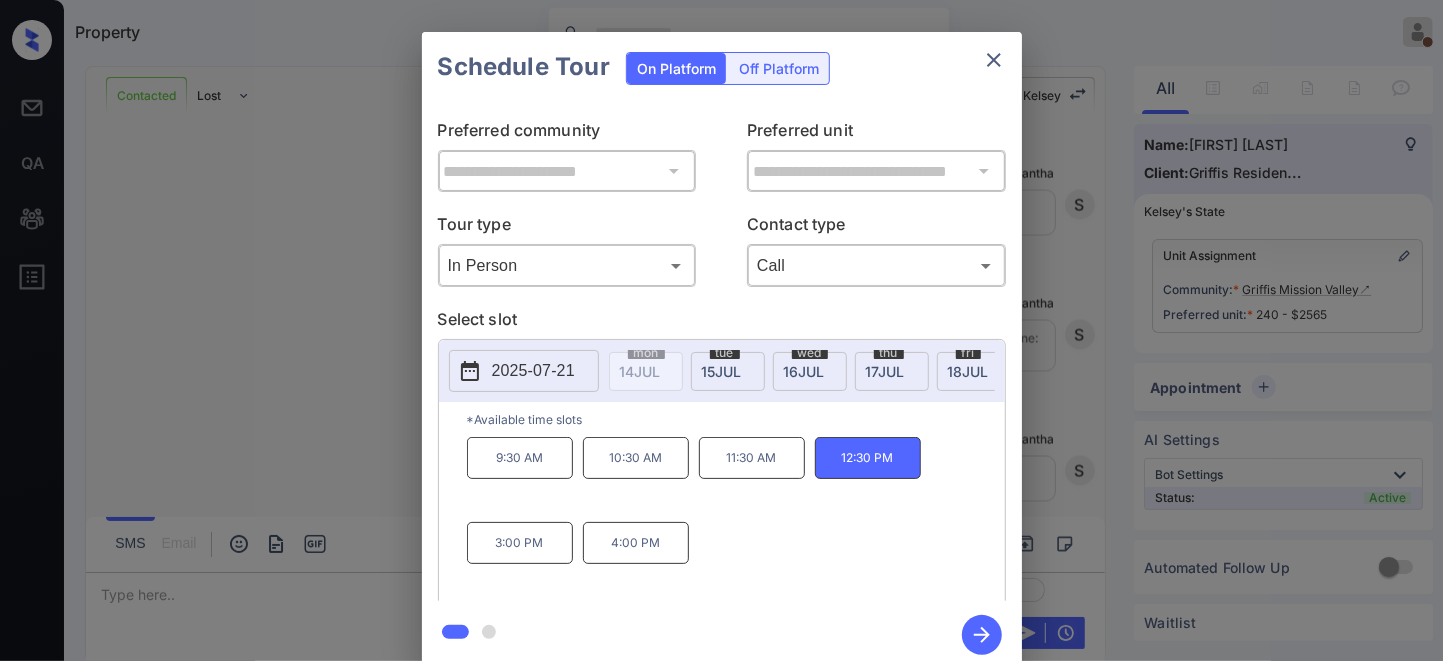 click 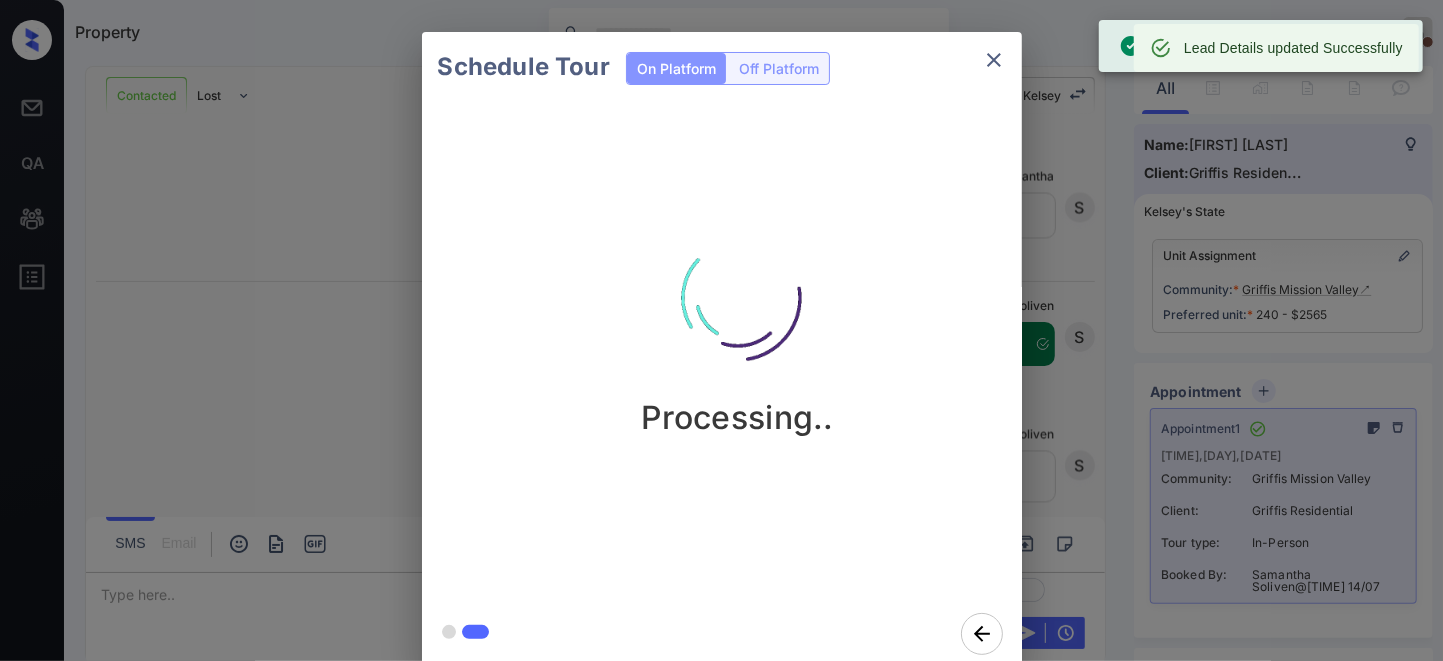 scroll, scrollTop: 3008, scrollLeft: 0, axis: vertical 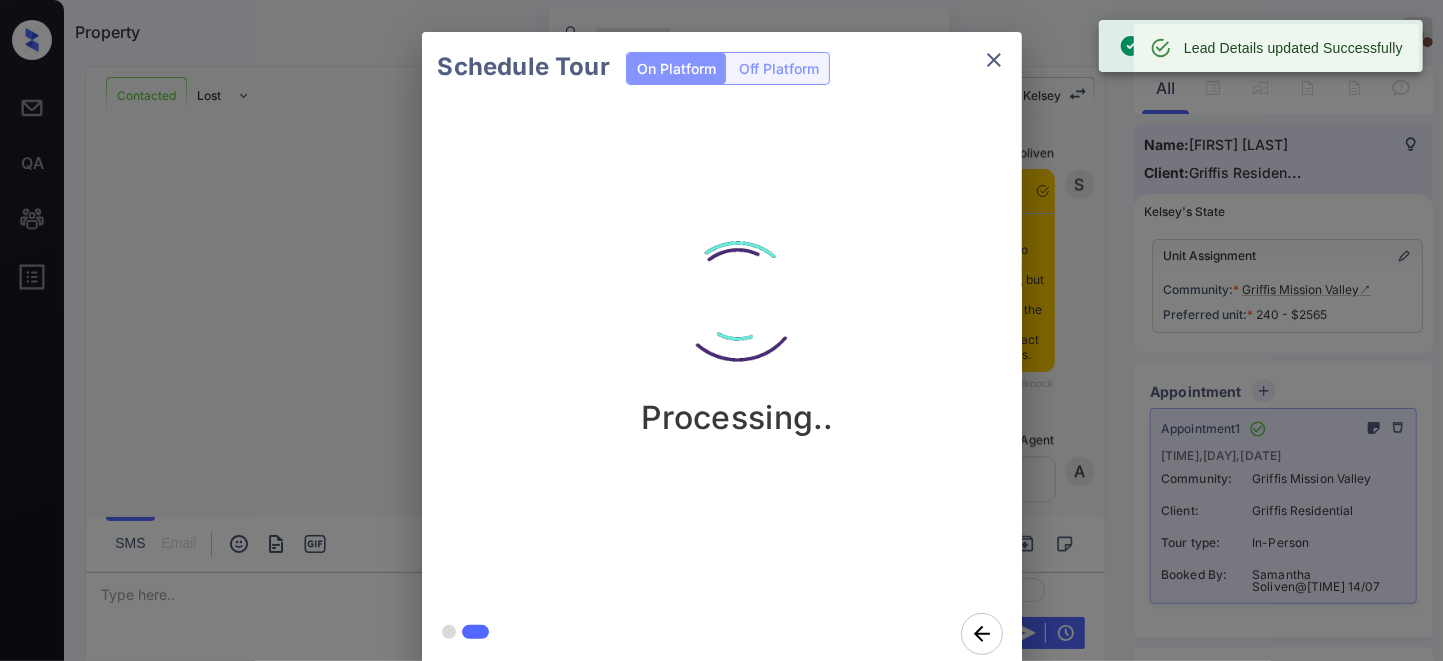 click 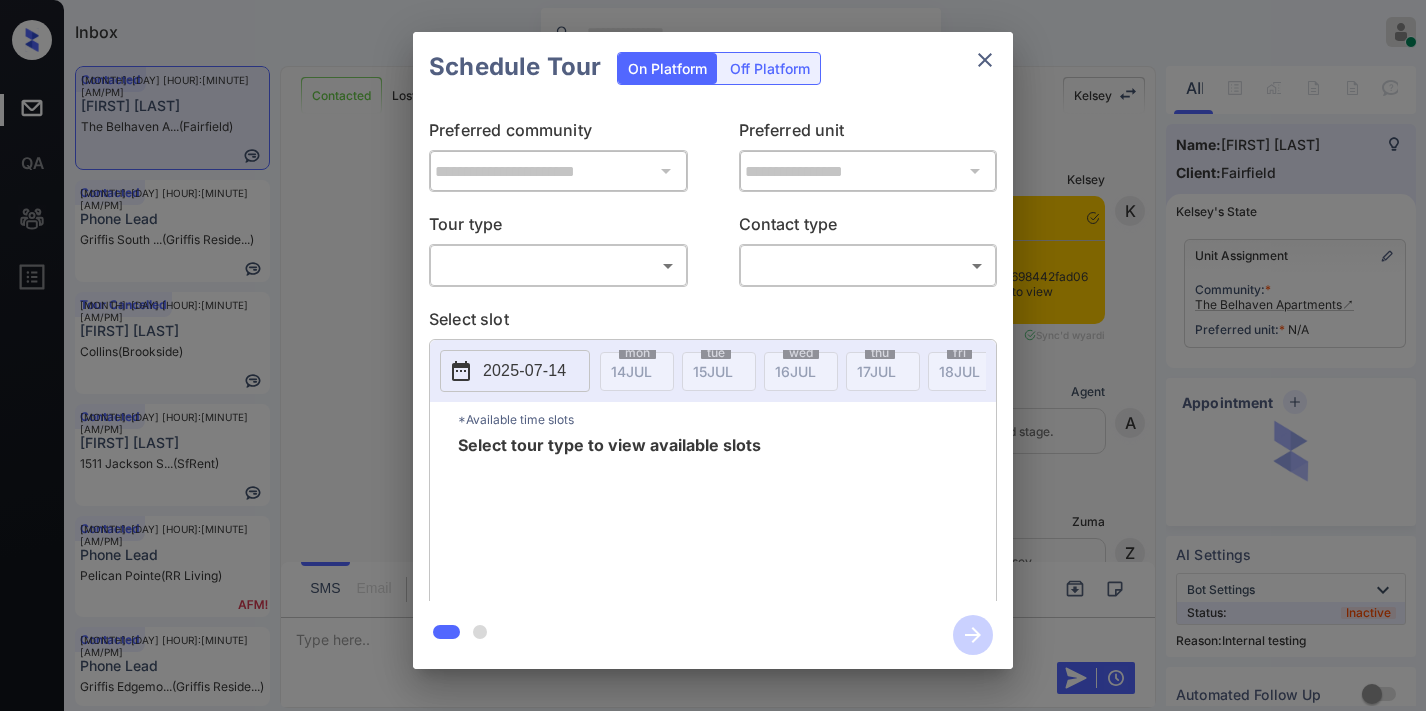 click on "Inbox Samantha Soliven Online Set yourself   offline Set yourself   on break Profile Switch to  dark  mode Sign out Contacted [MONTH]-[DAY] [HOUR]:[MINUTE] [AM/PM]   [FIRST] [LAST] The Belhaven A...  (Fairfield) Contacted [MONTH]-[DAY] [HOUR]:[MINUTE] [AM/PM]   Phone Lead Griffis South ...  (Griffis Reside...) Tour Cancelled [MONTH]-[DAY] [HOUR]:[MINUTE] [AM/PM]   [FIRST] [LAST] Collins  (Brookside) Contacted [MONTH]-[DAY] [HOUR]:[MINUTE] [AM/PM]   [FIRST] [LAST] [NUMBER] [STREET]...  (SfRent) Contacted [MONTH]-[DAY] [HOUR]:[MINUTE] [AM/PM]   Phone Lead Pelican Pointe  (RR Living) Contacted [MONTH]-[DAY] [HOUR]:[MINUTE] [AM/PM]   Phone Lead Griffis Edgemo...  (Griffis Reside...) Contacted Lost Lead Sentiment: Angry Upon sliding the acknowledgement:  Lead will move to lost stage. *
SMS and call option will be set to opt out. AFM will be turned off for the lead. Kelsey New Message Kelsey Notes Note: https://conversation.getzuma.com/68755a698442fad0647f1b52 - Paste this link into your browser to view Kelsey’s conversation with the prospect [MONTH] [DAY], [YEAR] [HOUR]:[MINUTE]  Sync'd w  yardi K New Message Agent Lead created via leadPoller in Inbound stage. A" at bounding box center [713, 355] 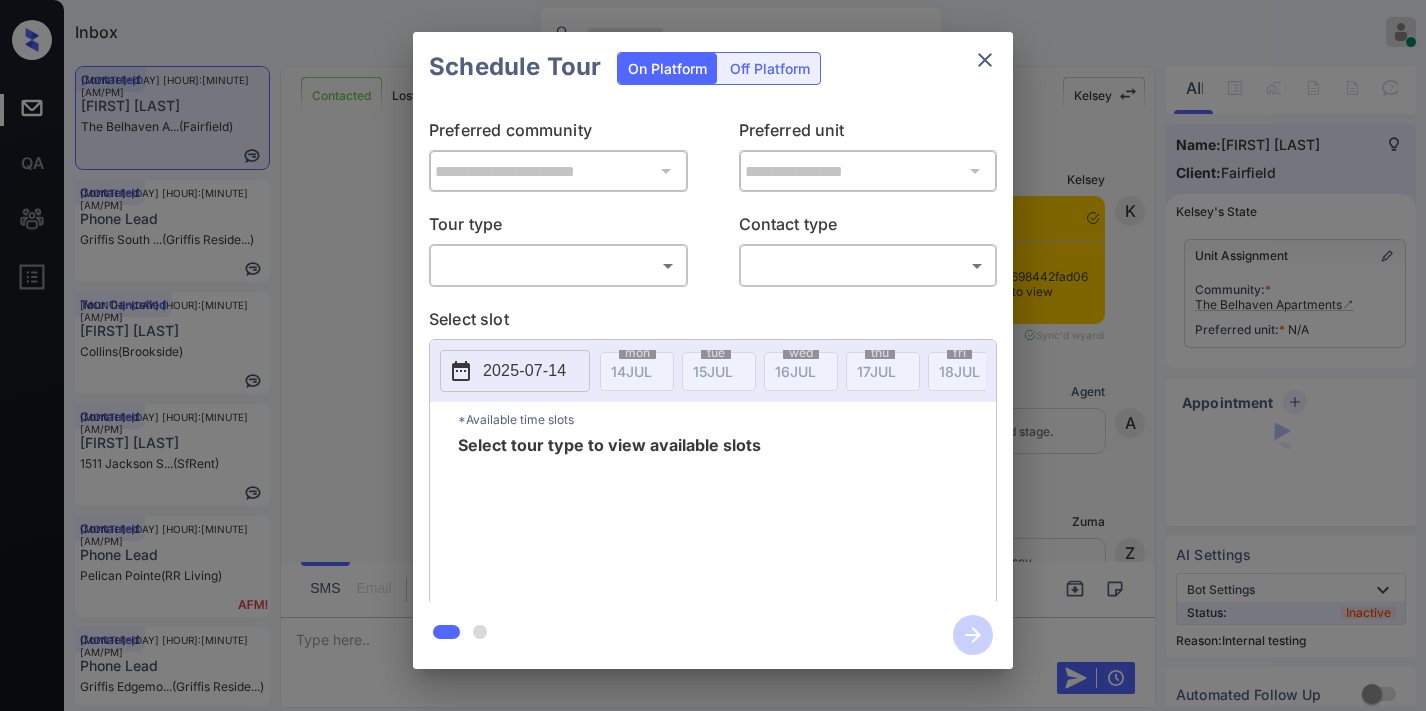 scroll, scrollTop: 0, scrollLeft: 0, axis: both 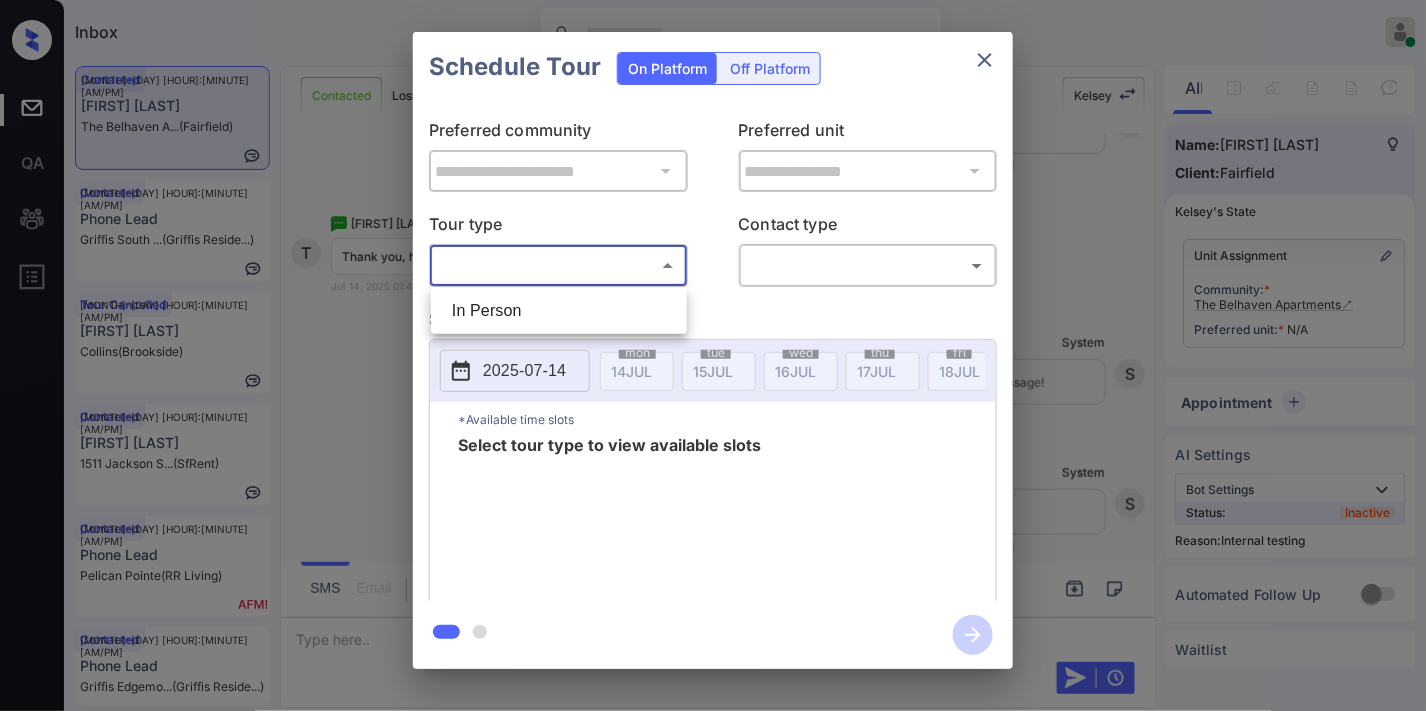 click at bounding box center (713, 355) 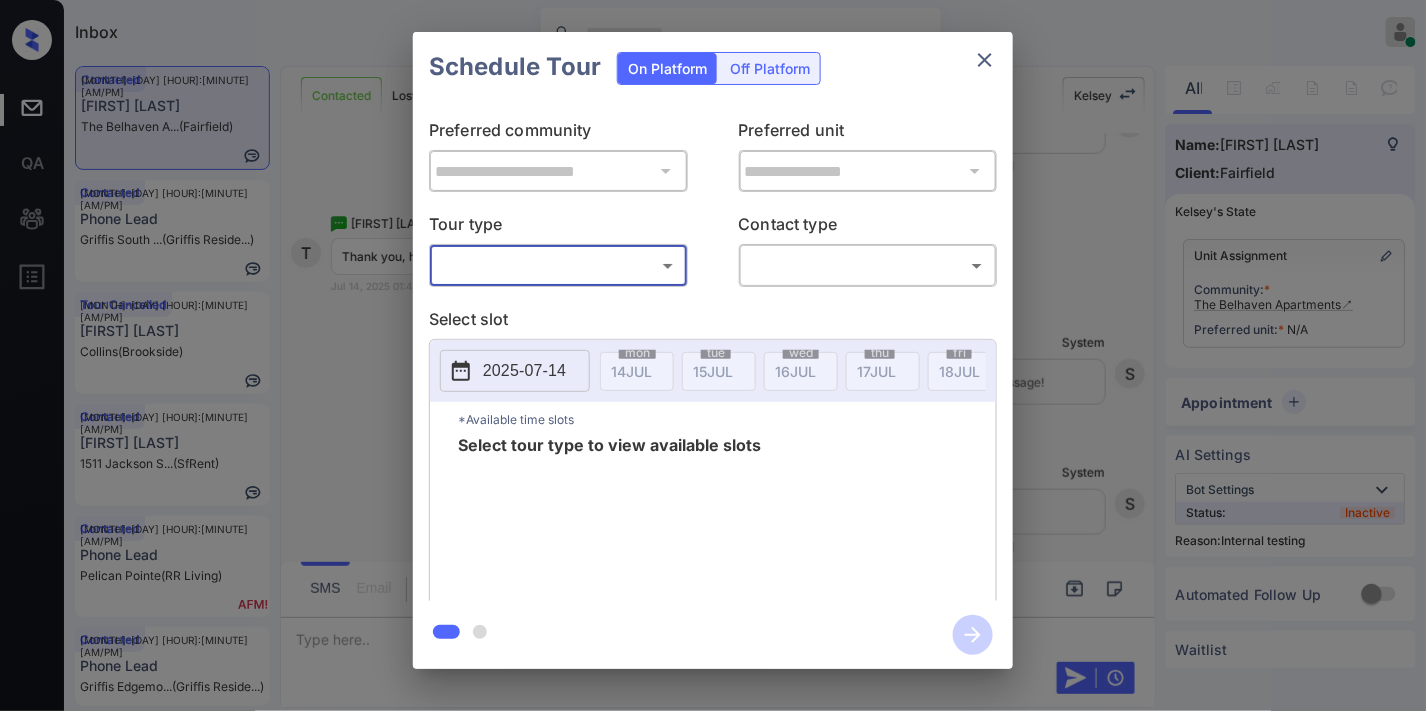click 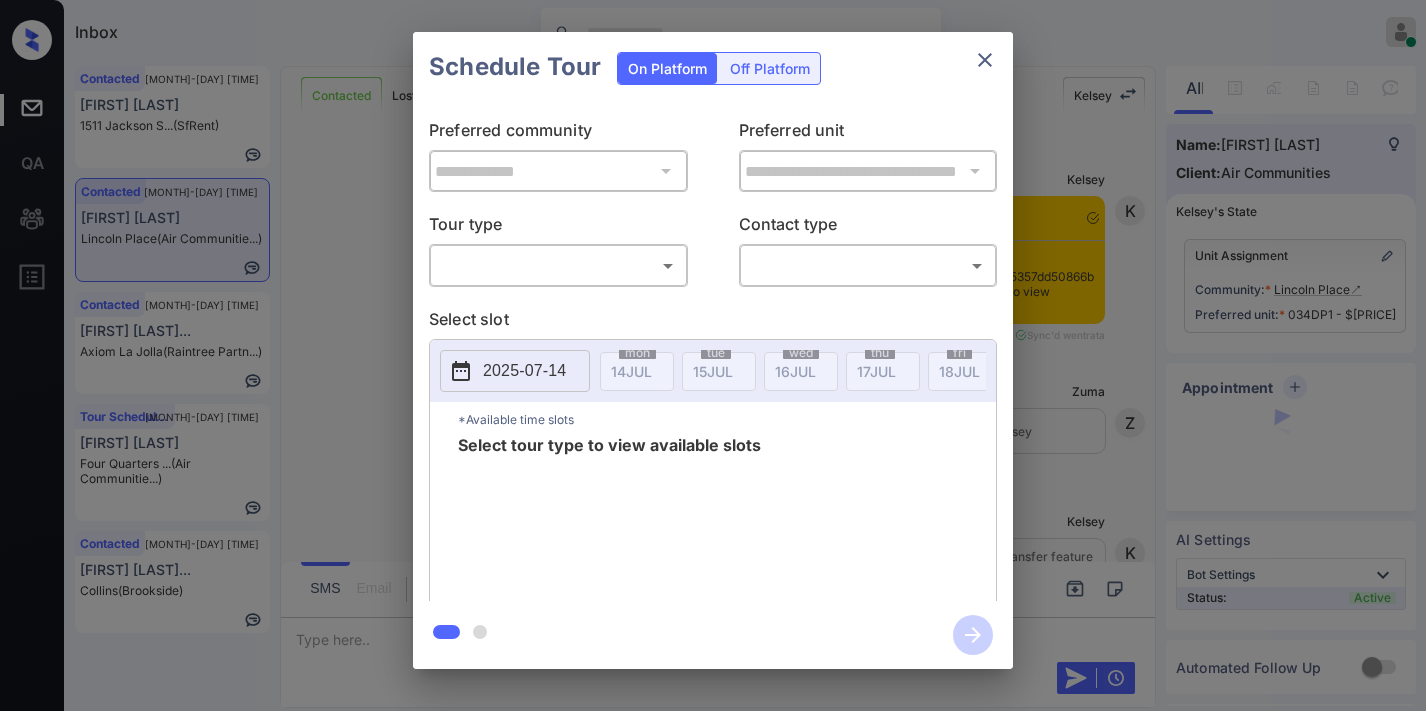 click on "Inbox [FIRST] [LAST] Online Set yourself   offline Set yourself   on break Profile Switch to  dark  mode Sign out Contacted [MONTH]-[DAY] [TIME]   [FIRST] [LAST] [ADDRESS]  (SfRent) Contacted [MONTH]-[DAY] [TIME]   [FIRST] [LAST] [COMPANY]  (Air Communitie...) Contacted [MONTH]-[DAY] [TIME]   [FIRST] [LAST]... [COMPANY]  (Raintree Partn...) Tour Scheduled [MONTH]-[DAY] [TIME]   [FIRST] [LAST] [COMPANY]  (Air Communitie...) Contacted [MONTH]-[DAY] [TIME]   [FIRST] [LAST]... [COMPANY]  (Brookside) Contacted Lost Lead Sentiment: Angry Upon sliding the acknowledgement:  Lead will move to lost stage. * ​ SMS and call option will be set to opt out. AFM will be turned off for the lead. [FIRST] New Message [FIRST] Notes Note:  - Paste this link into your browser to view [FIRST]’s conversation with the prospect [MONTH] [DAY], [YEAR] [TIME]  Sync'd w  entrata K New Message Zuma [MONTH] [DAY], [YEAR] [TIME] Z K" at bounding box center [713, 355] 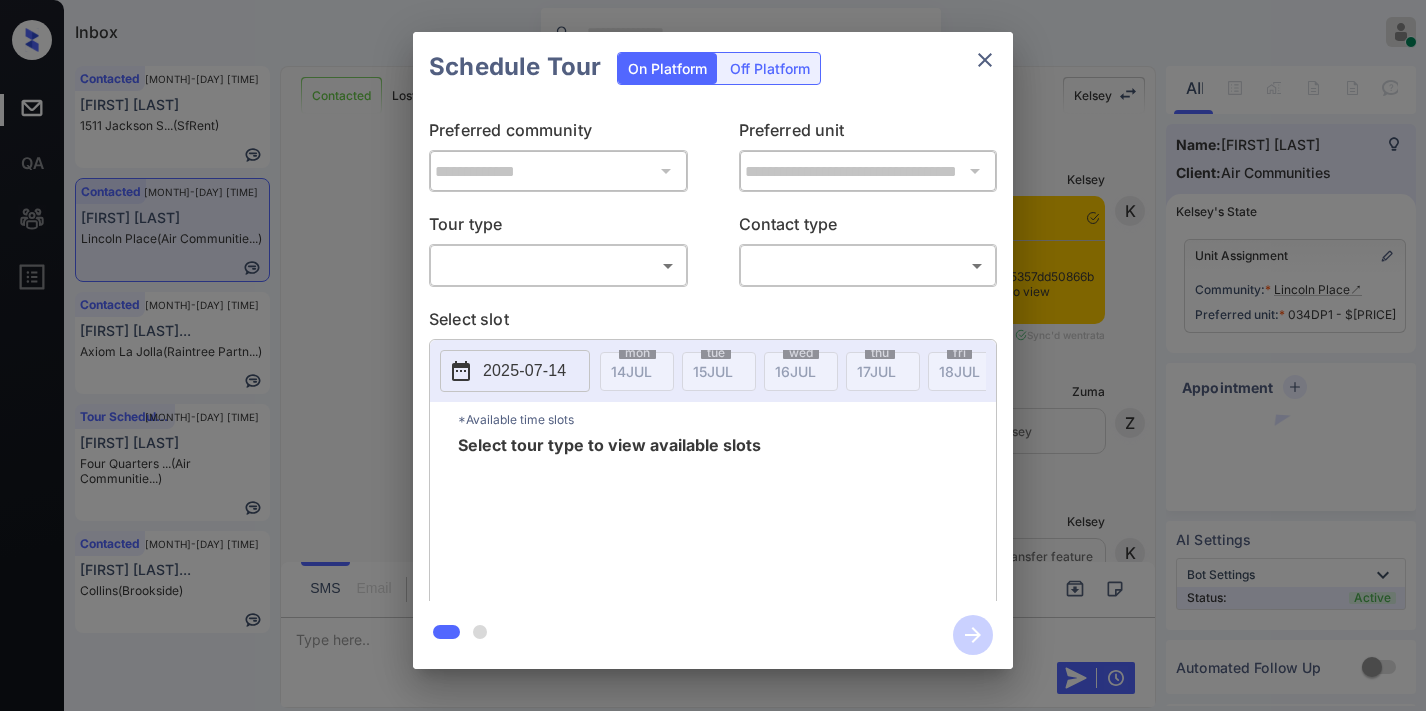 scroll, scrollTop: 0, scrollLeft: 0, axis: both 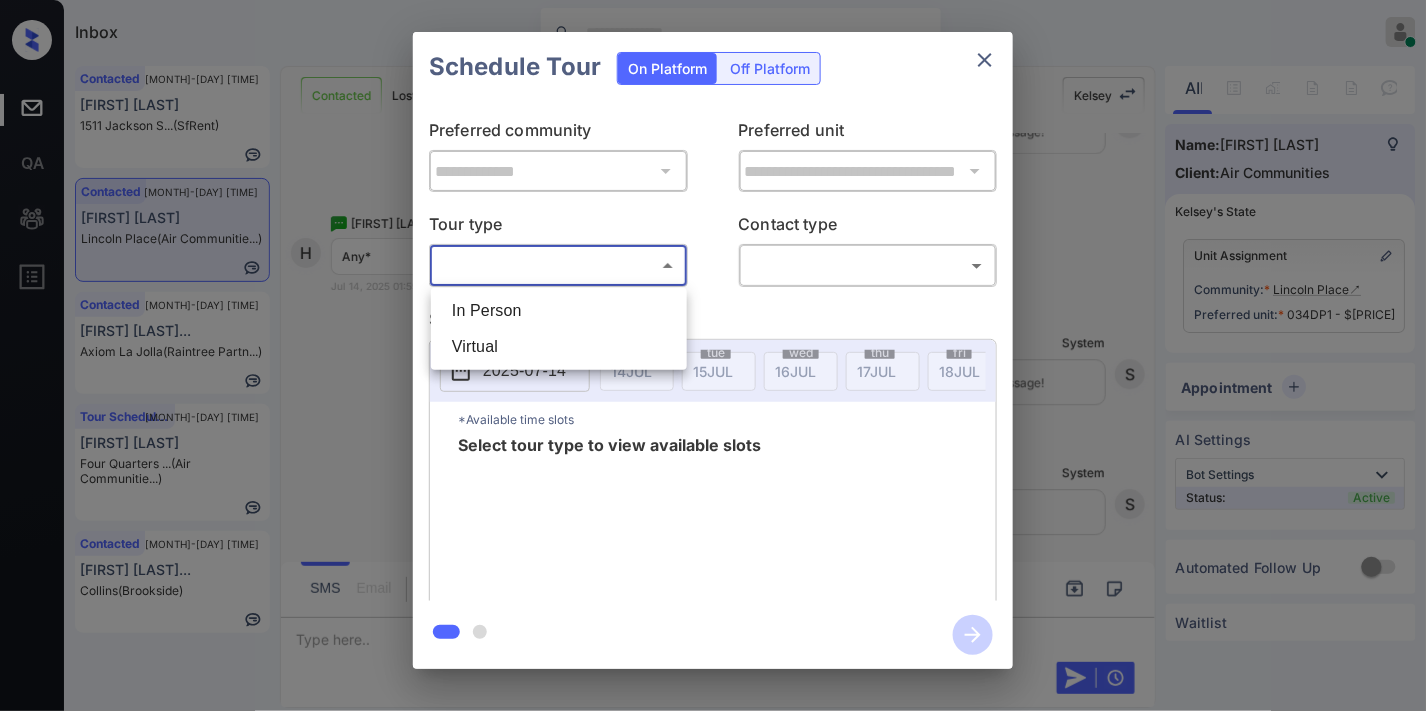 click on "Virtual" at bounding box center [559, 347] 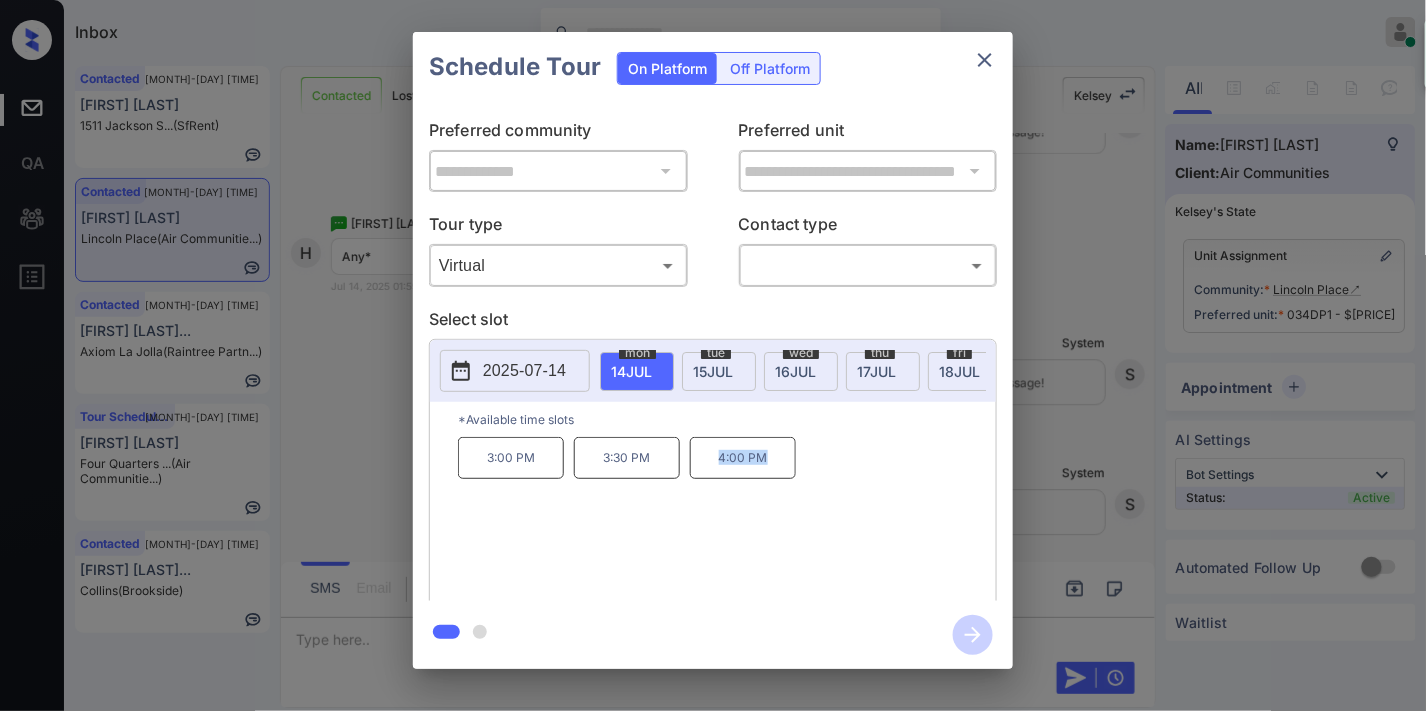 drag, startPoint x: 777, startPoint y: 470, endPoint x: 702, endPoint y: 474, distance: 75.10659 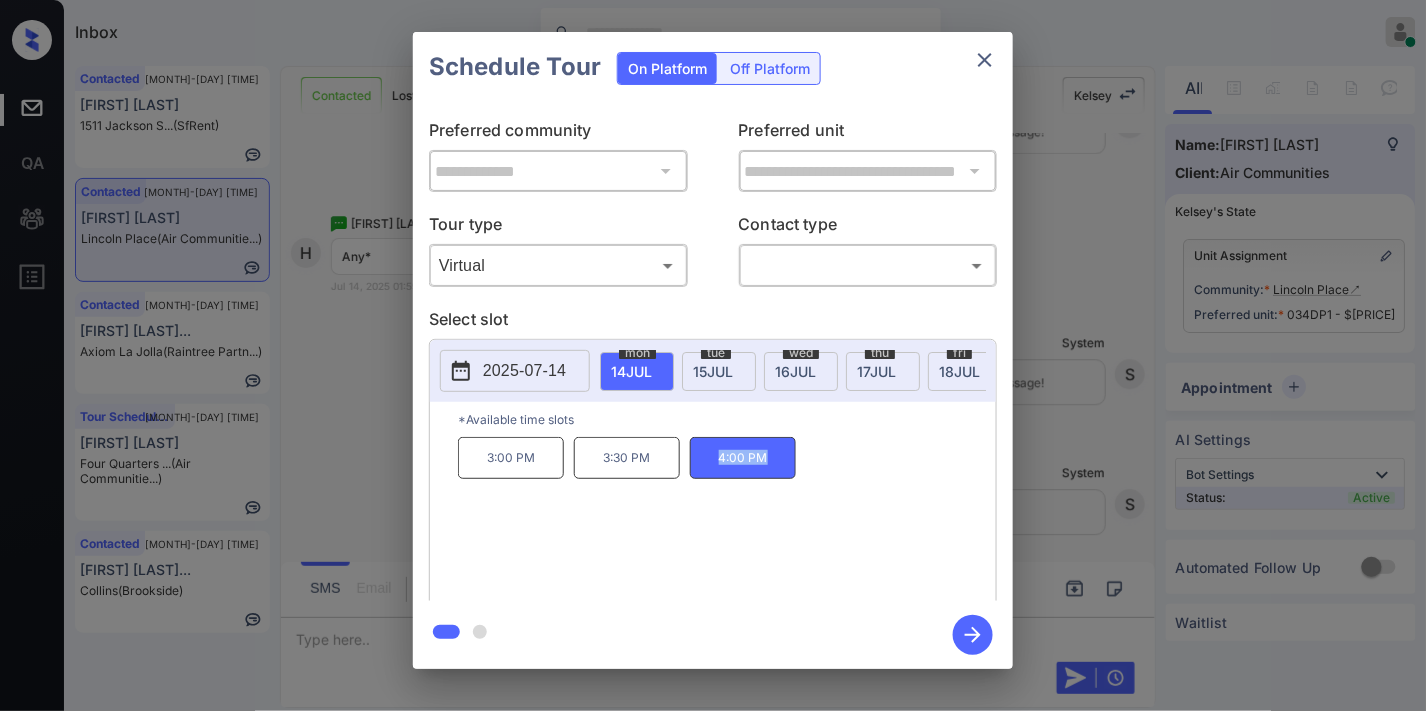 copy on "4:00 PM" 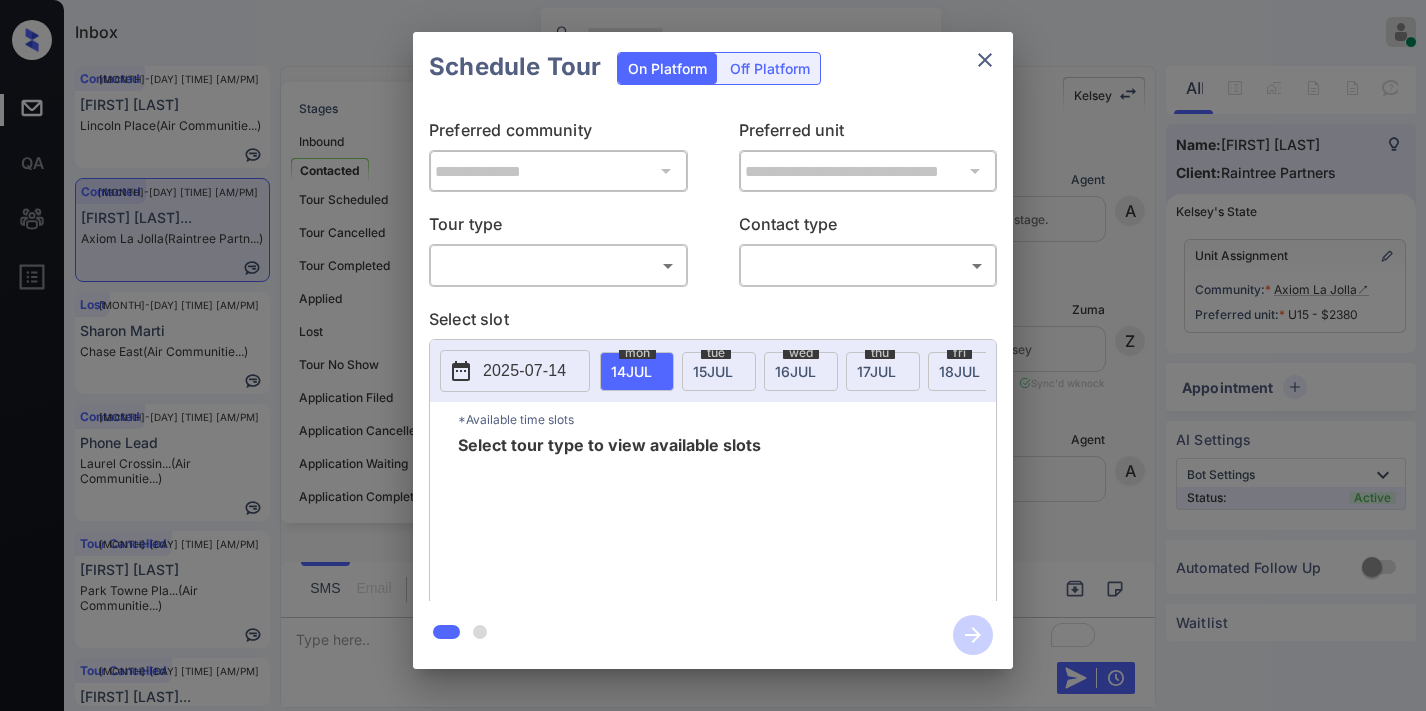 click on "​ ​" at bounding box center [558, 265] 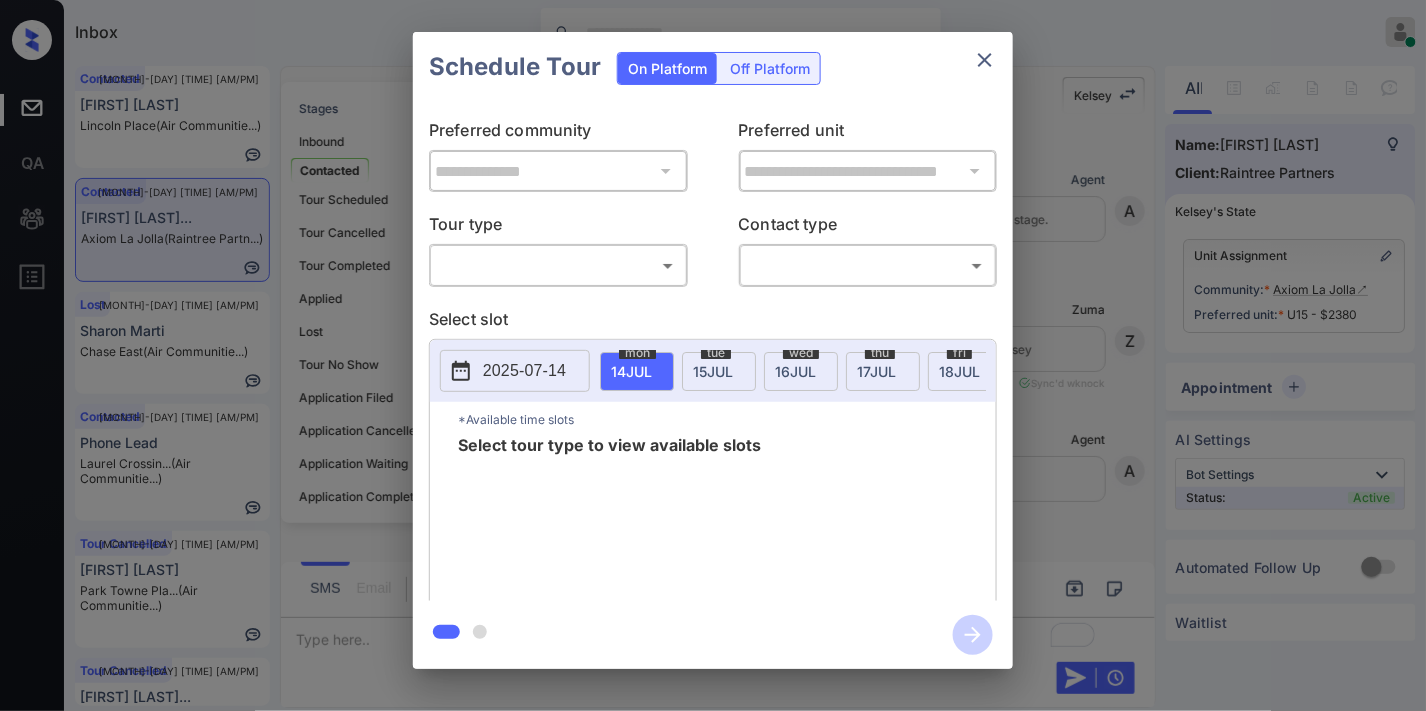 scroll, scrollTop: 2197, scrollLeft: 0, axis: vertical 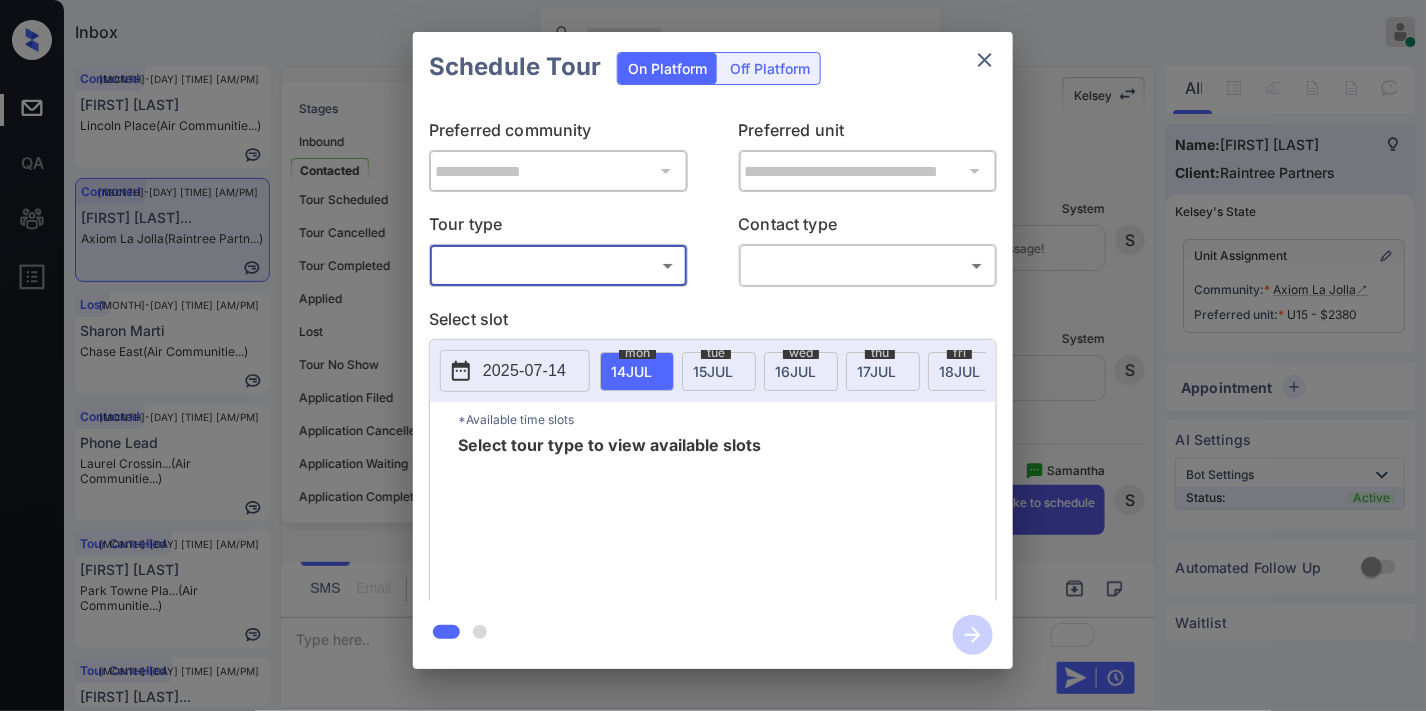 click on "Inbox Samantha Soliven Online Set yourself   offline Set yourself   on break Profile Switch to  dark  mode Sign out Contacted Jul-14 01:59 pm   Haley Florence Lincoln Place  (Air Communitie...) Contacted Jul-14 01:59 pm   Abigail Oconno... Axiom La Jolla  (Raintree Partn...) Lost Jul-14 02:00 pm   Sharon Marti Chase East  (Air Communitie...) Contacted Jul-14 02:02 pm   Phone Lead Laurel Crossin...  (Air Communitie...) Tour Cancelled Jul-14 02:02 pm   Asmaa Jbilou Park Towne Pla...  (Air Communitie...) Tour Cancelled Jul-14 02:04 pm   Michele Scrogg... Indigo  (Air Communitie...)   Stages Inbound Contacted Tour Scheduled Tour Cancelled Tour Completed Applied Lost Tour No Show Application Filed Application Cancelled Application Waiting Application Completed Lead Sentiment: Angry Upon sliding the acknowledgement:  Lead will move to lost stage. * ​ SMS and call option will be set to opt out. AFM will be turned off for the lead. Kelsey New Message Agent Lead created via webhook in Inbound stage. A New Message Z" at bounding box center (713, 355) 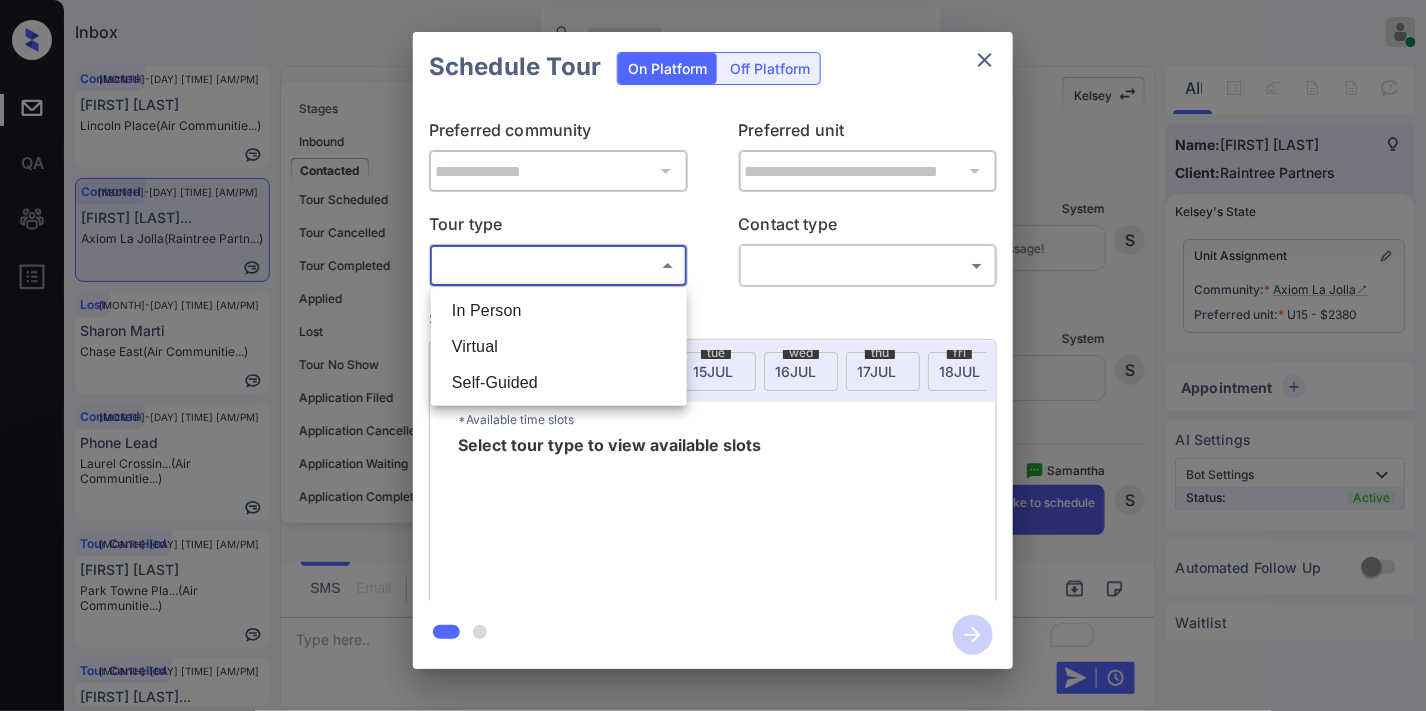 click at bounding box center [713, 355] 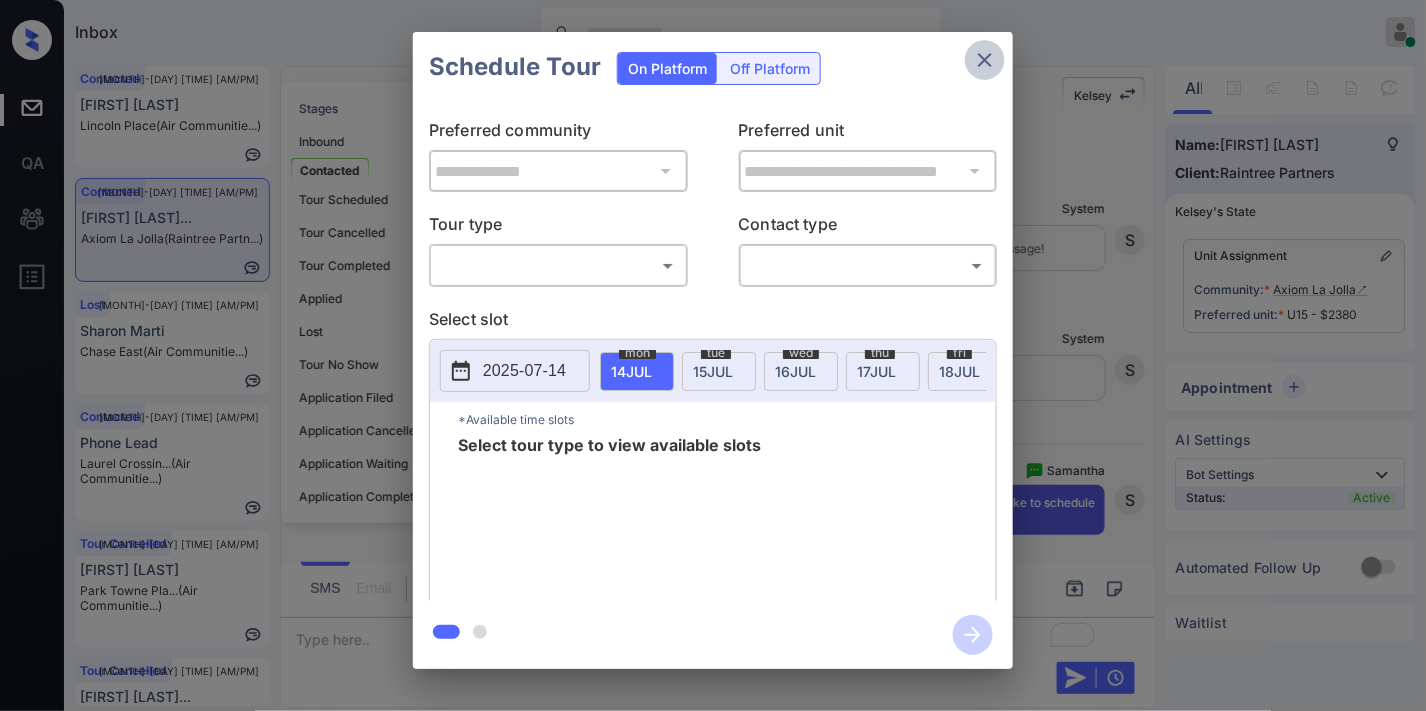 click 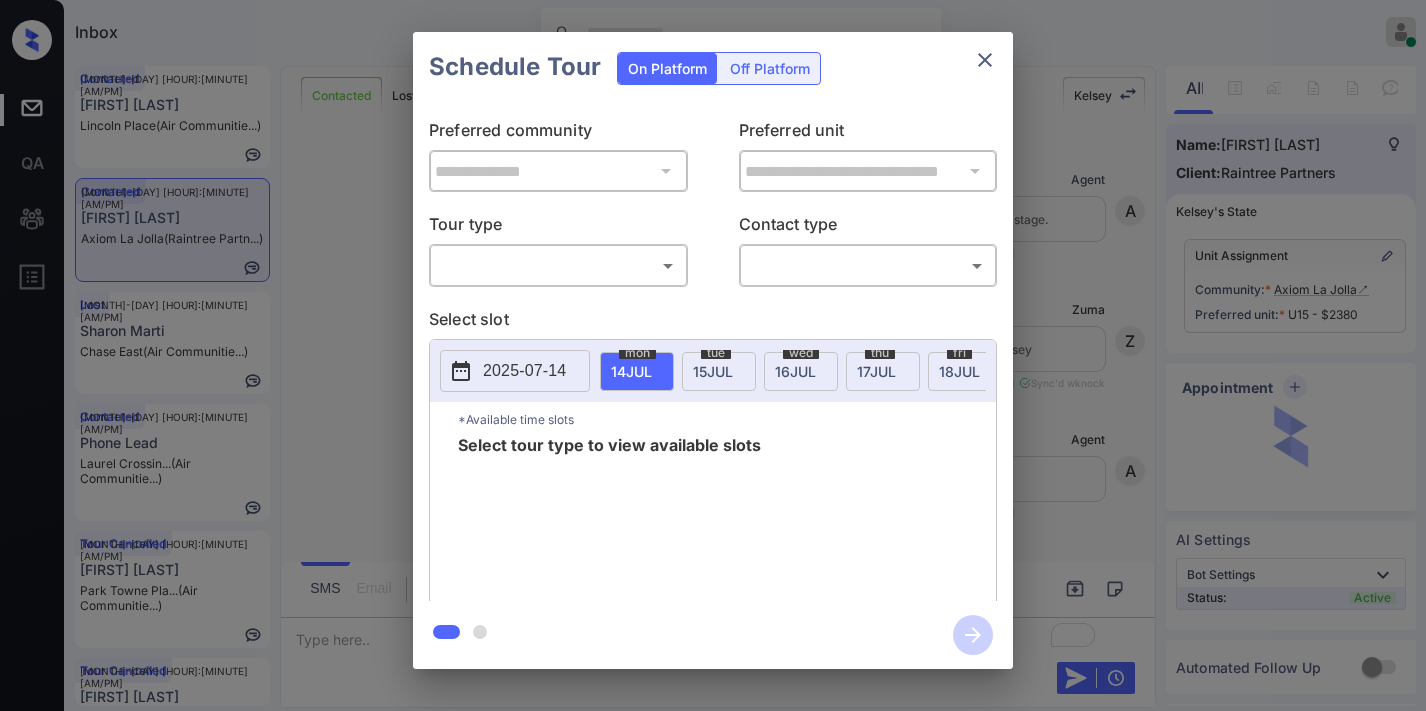 scroll, scrollTop: 0, scrollLeft: 0, axis: both 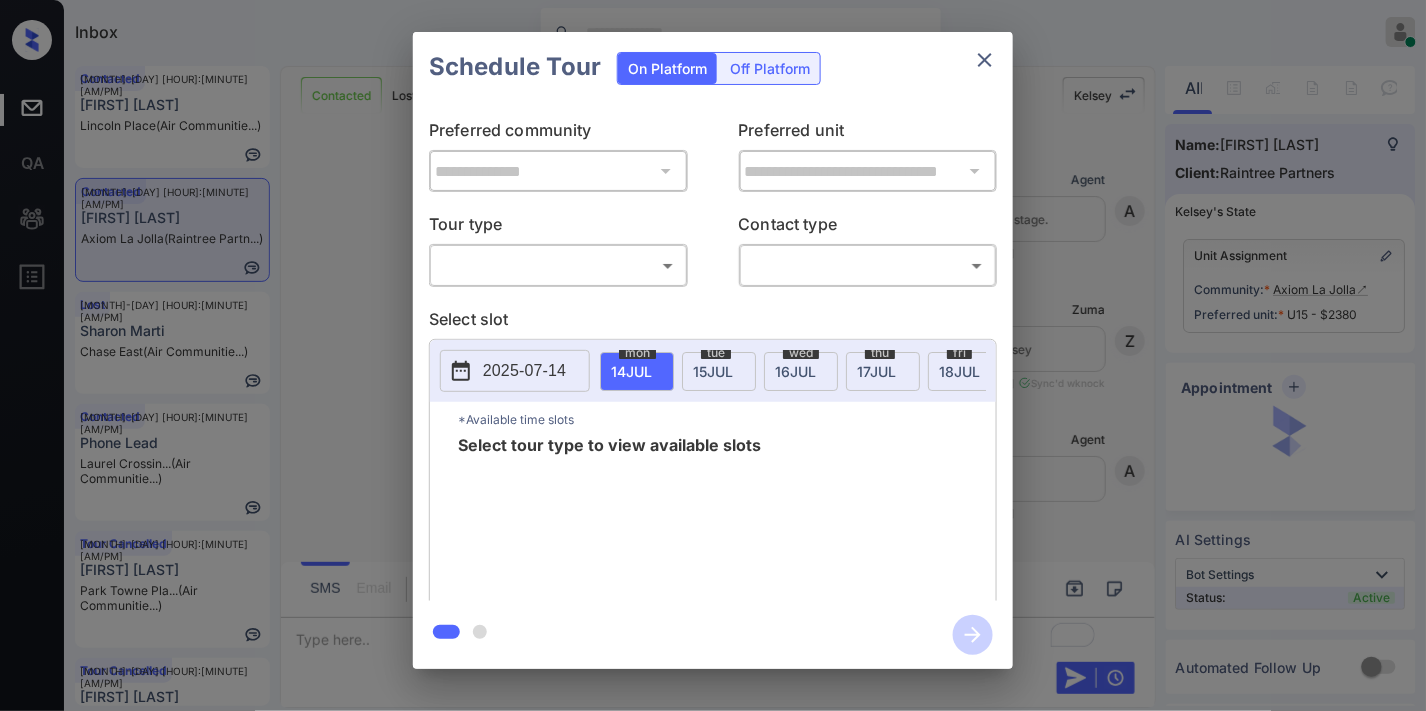 click on "Inbox [FIRST] [LAST] Online Set yourself   offline Set yourself   on break Profile Switch to  dark  mode Sign out Contacted [MONTH]-[DAY] [HOUR]:[MINUTE] [AM/PM]   [FIRST] [LAST] Lincoln Place  (Air Communitie...) Contacted [MONTH]-[DAY] [HOUR]:[MINUTE] [AM/PM]   [FIRST] [LAST] Axiom La Jolla  (Raintree Partn...) Lost [MONTH]-[DAY] [HOUR]:[MINUTE] [AM/PM]   [FIRST] [LAST] Chase East  (Air Communitie...) Contacted [MONTH]-[DAY] [HOUR]:[MINUTE] [AM/PM]   Phone Lead [FIRST] [LAST]  (Air Communitie...) Tour Cancelled [MONTH]-[DAY] [HOUR]:[MINUTE] [AM/PM]   [FIRST] [LAST] Park Towne Pla...  (Air Communitie...) Tour Cancelled [MONTH]-[DAY] [HOUR]:[MINUTE] [AM/PM]   [FIRST] [LAST] Indigo  (Air Communitie...) Contacted Lost Lead Sentiment: Angry Upon sliding the acknowledgement:  Lead will move to lost stage. * ​ SMS and call option will be set to opt out. AFM will be turned off for the lead. Kelsey New Message Agent Lead created via webhook in Inbound stage. [MONTH] [DAY], [YEAR] [HOUR]:[MINUTE] [AM/PM] A New Message Zuma Lead transferred to leasing agent: kelsey [MONTH] [DAY], [YEAR] [HOUR]:[MINUTE] [AM/PM]  Sync'd w  knock Z New Message Agent AFM Request sent to Kelsey. A Agent A K" at bounding box center (713, 355) 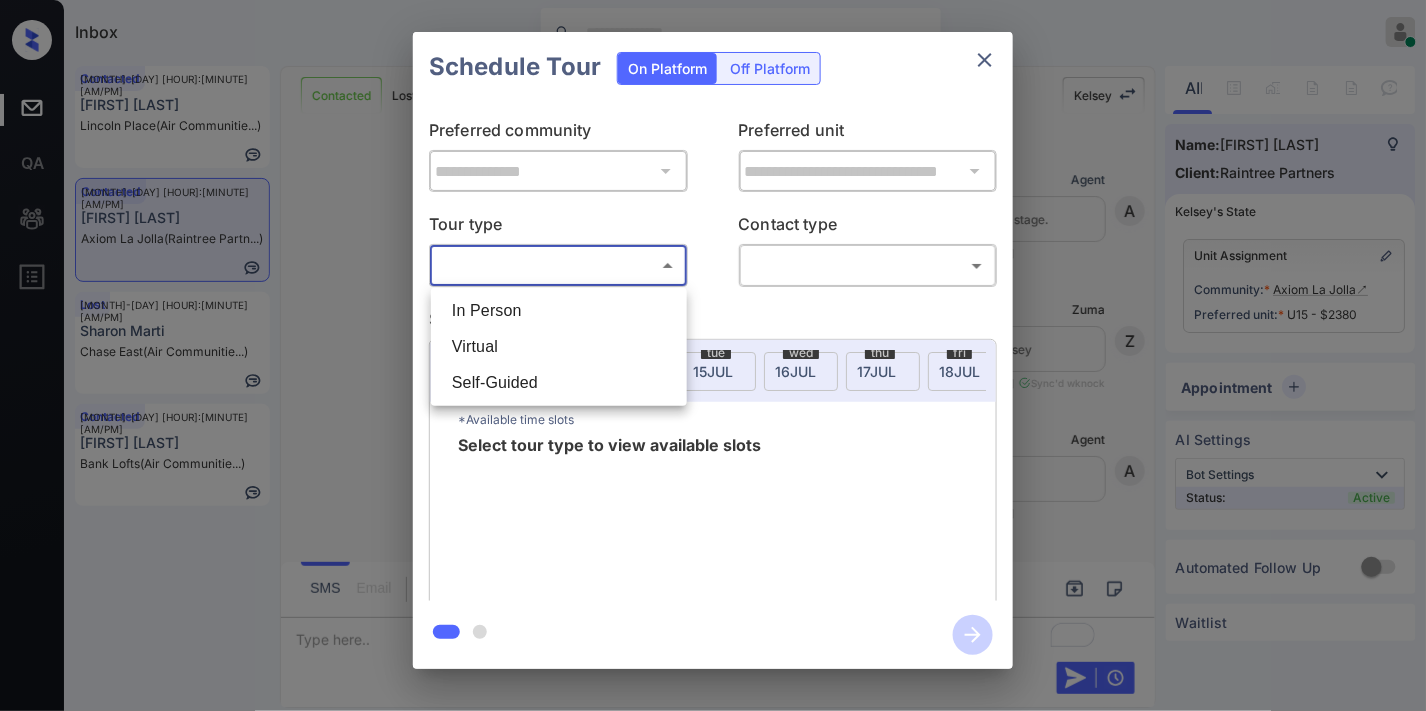 scroll, scrollTop: 1975, scrollLeft: 0, axis: vertical 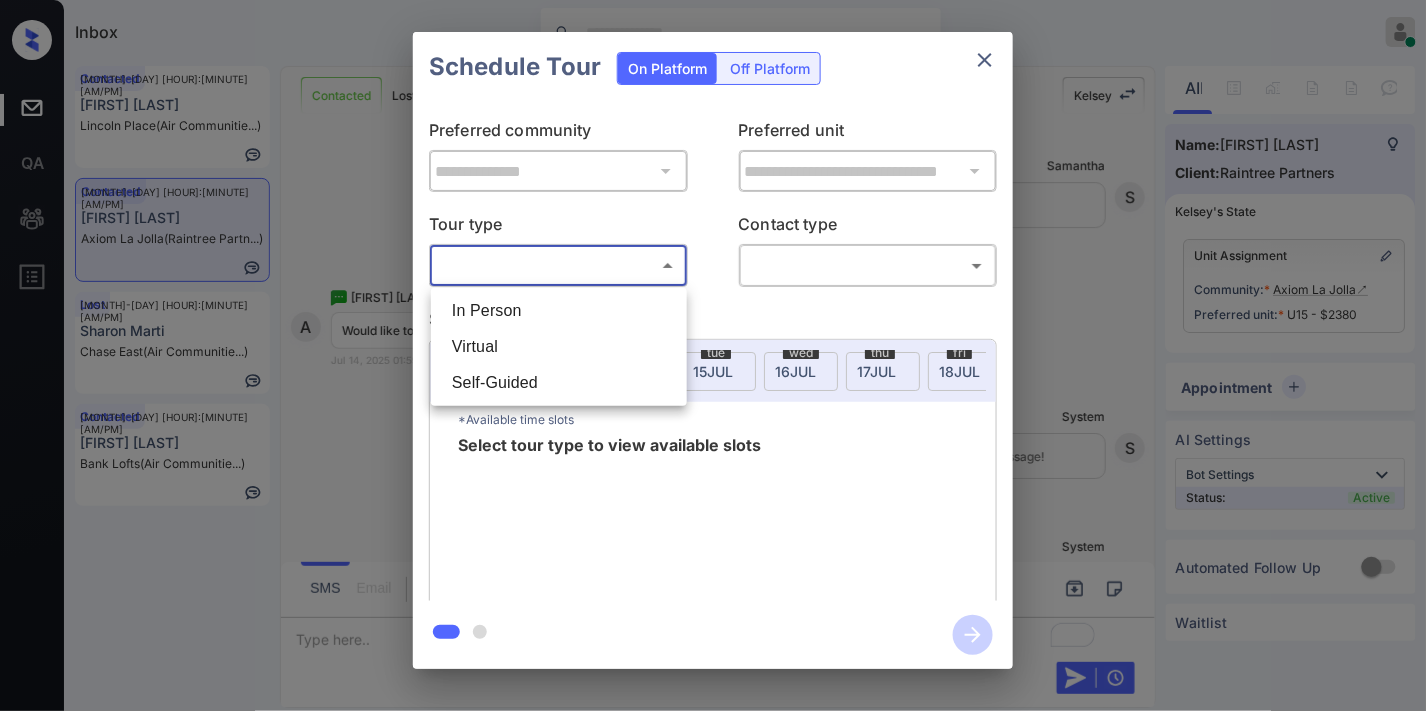 click at bounding box center [713, 355] 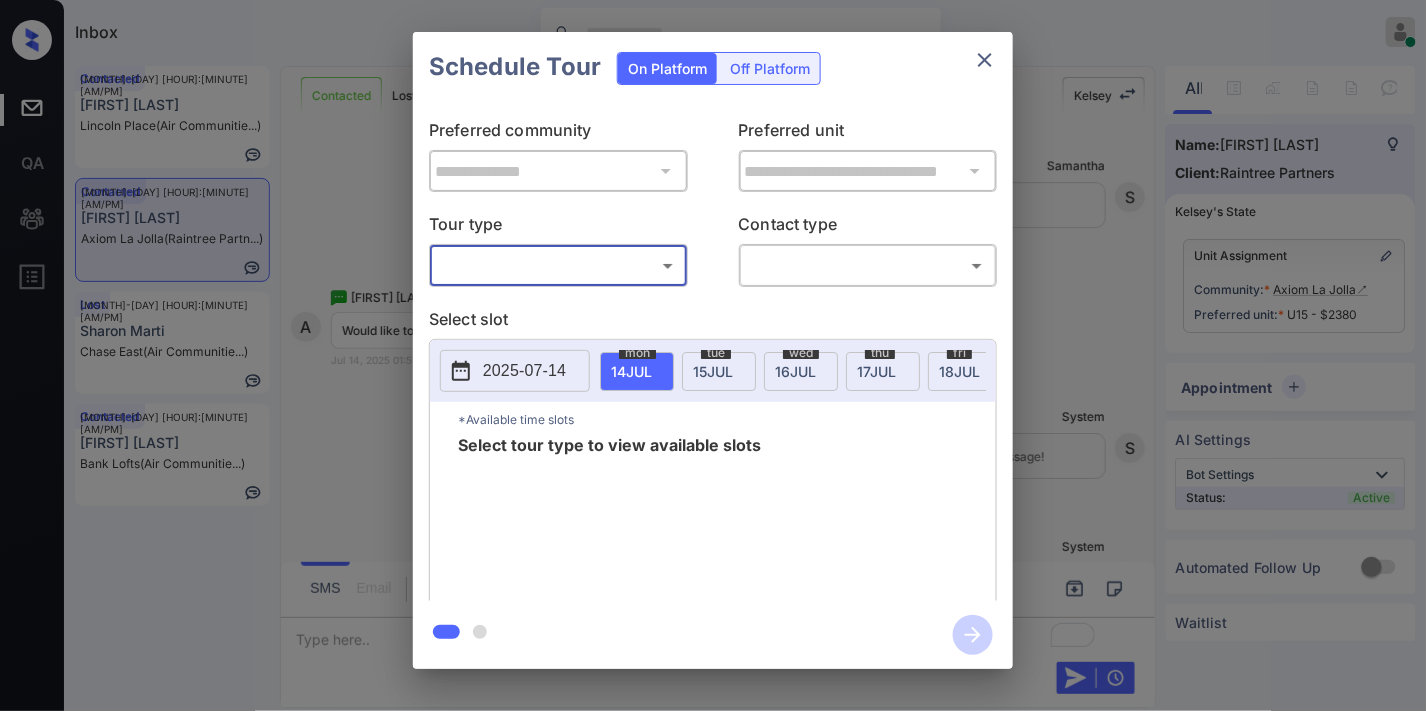 click 